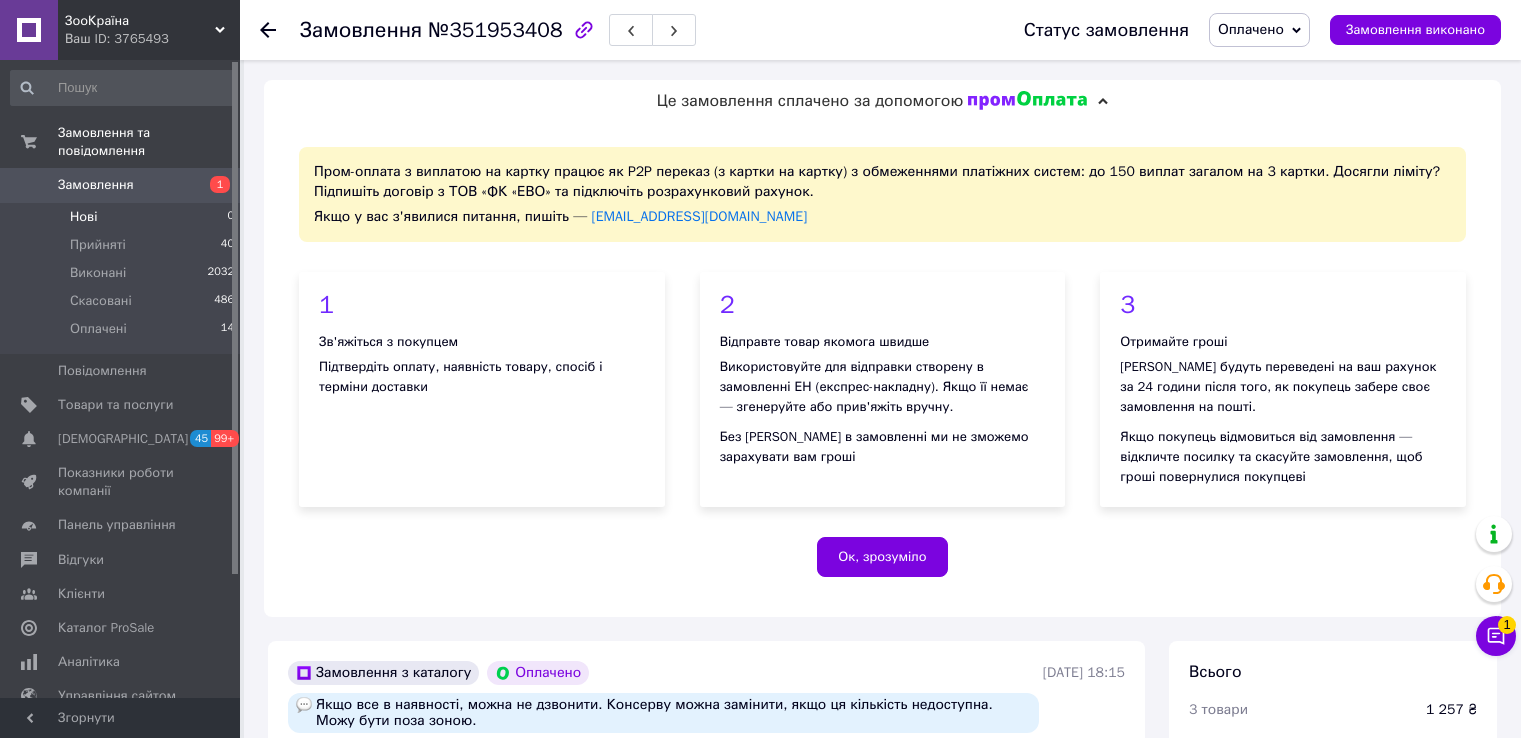 scroll, scrollTop: 1400, scrollLeft: 0, axis: vertical 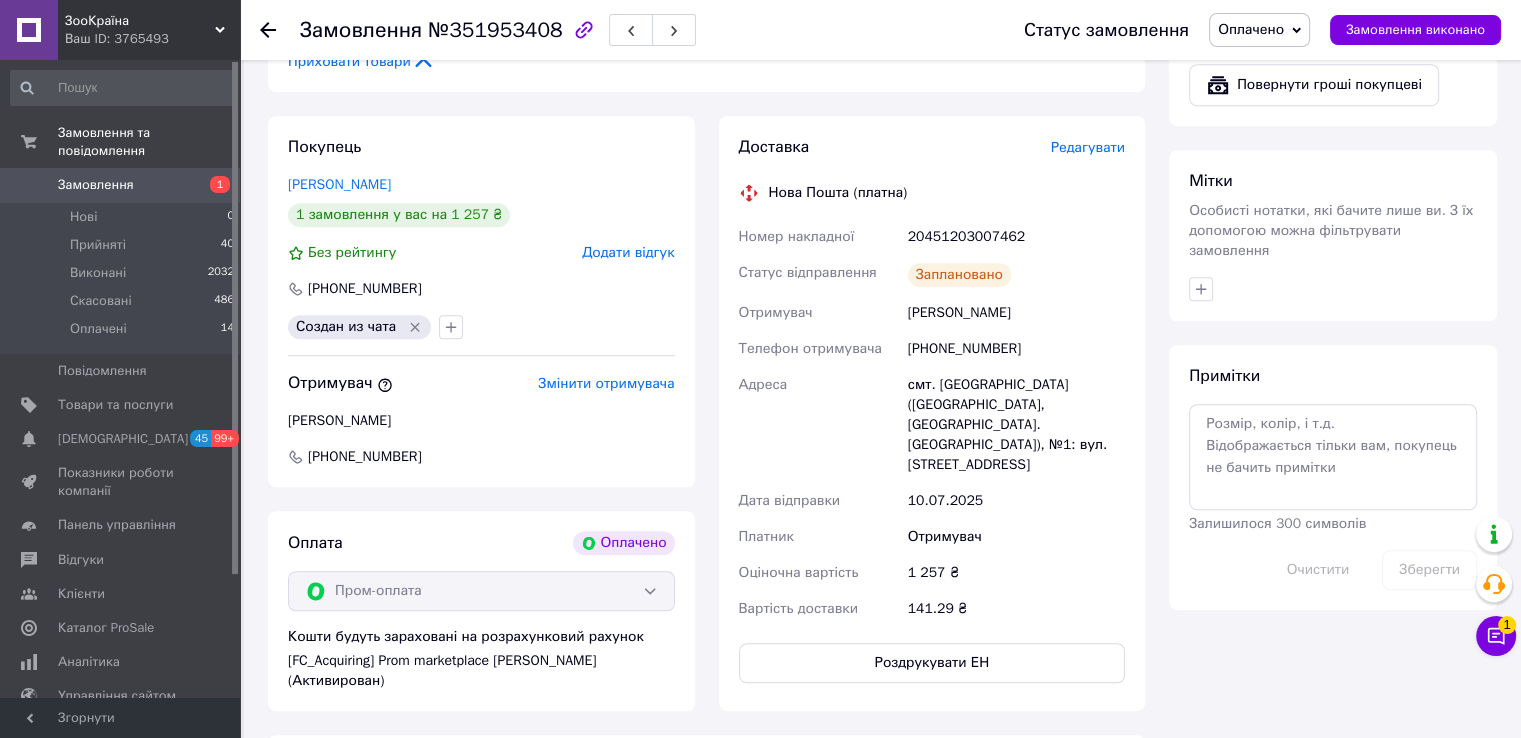 click on "Замовлення" at bounding box center [96, 185] 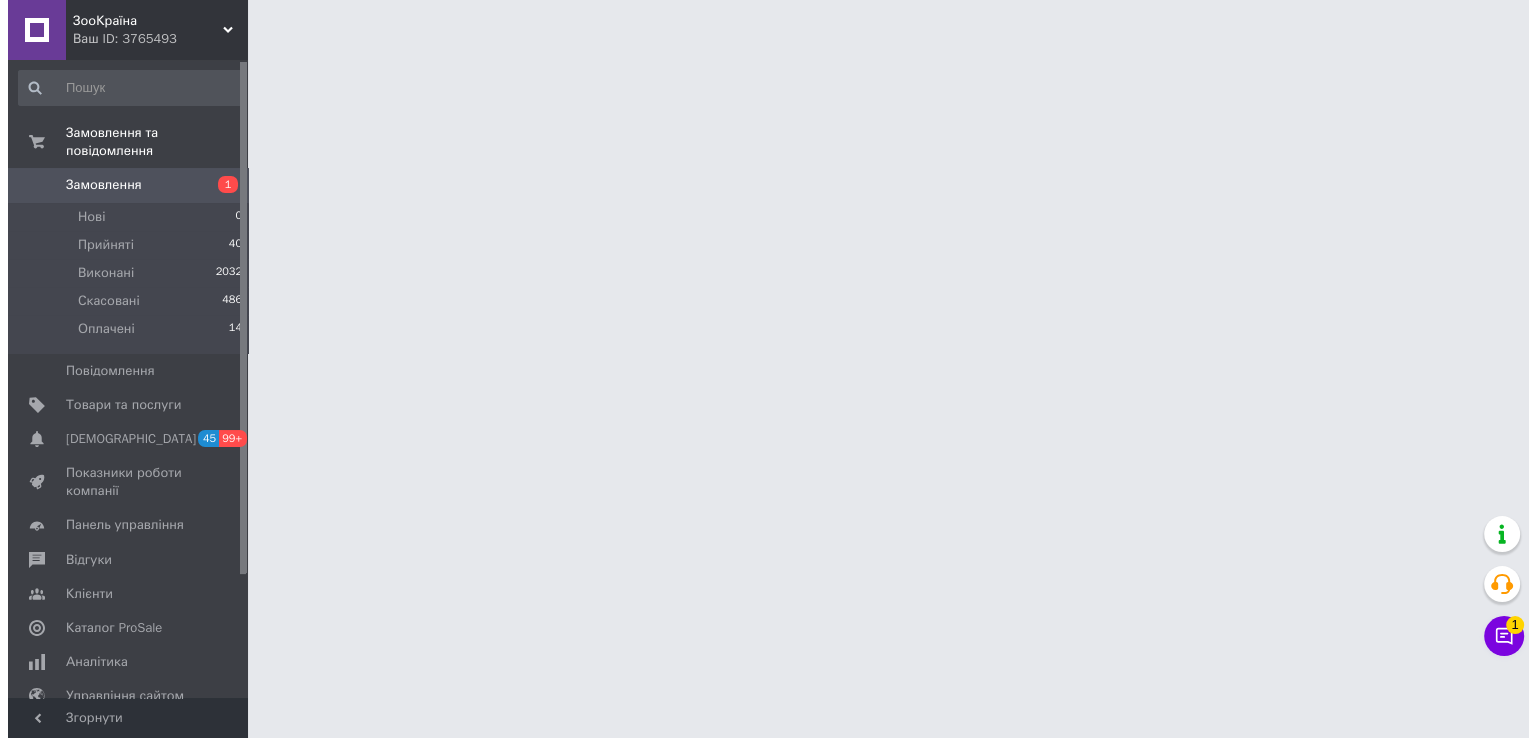 scroll, scrollTop: 0, scrollLeft: 0, axis: both 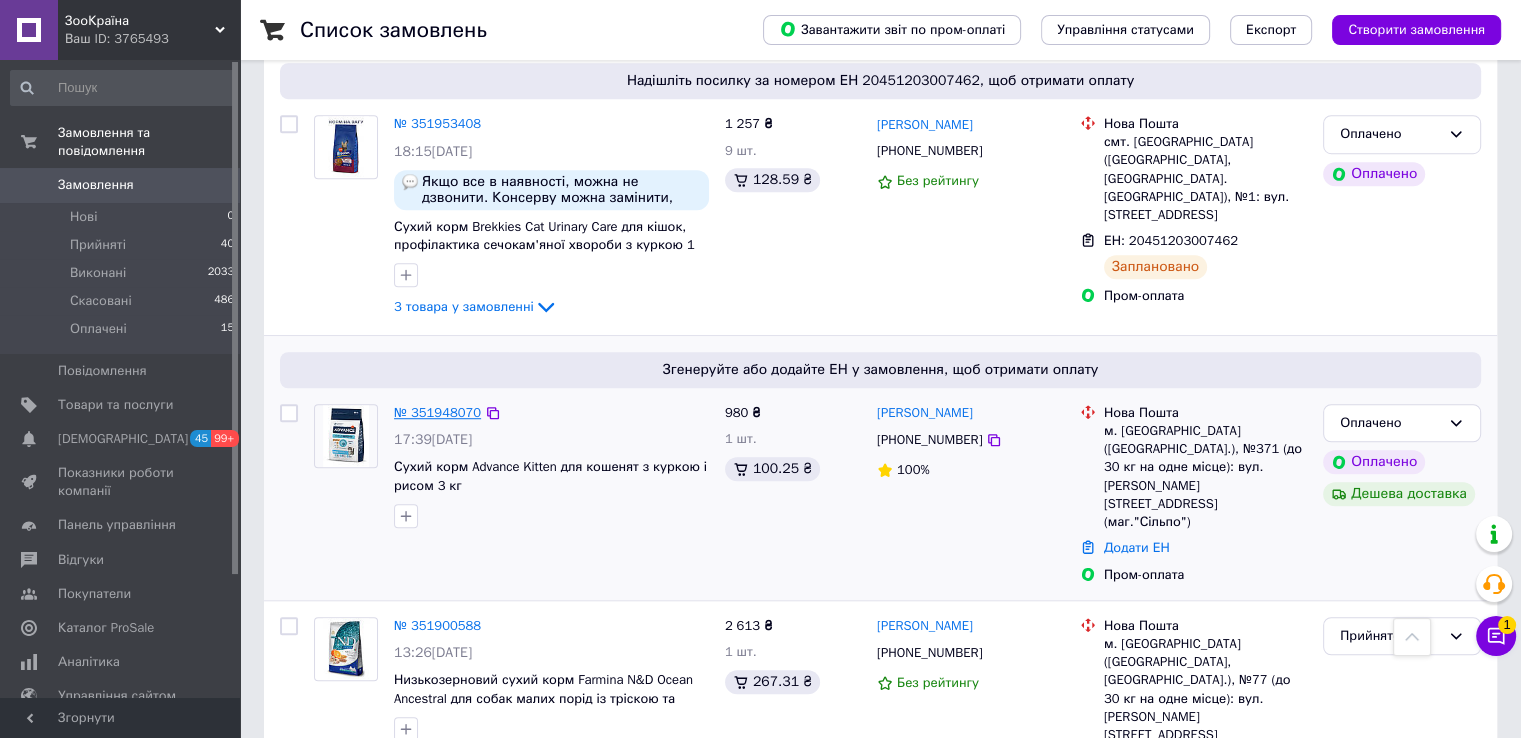 click on "№ 351948070" at bounding box center (437, 412) 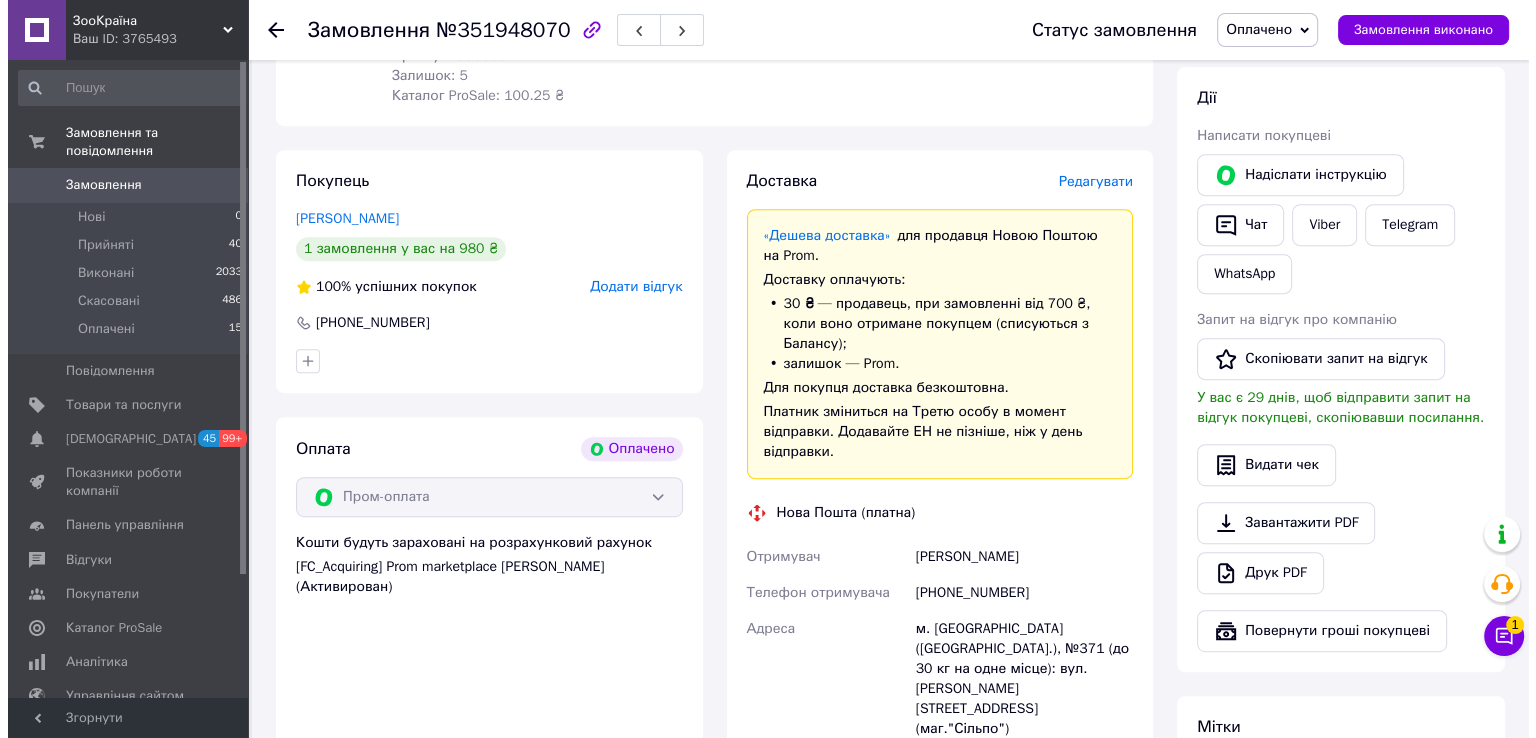 scroll, scrollTop: 754, scrollLeft: 0, axis: vertical 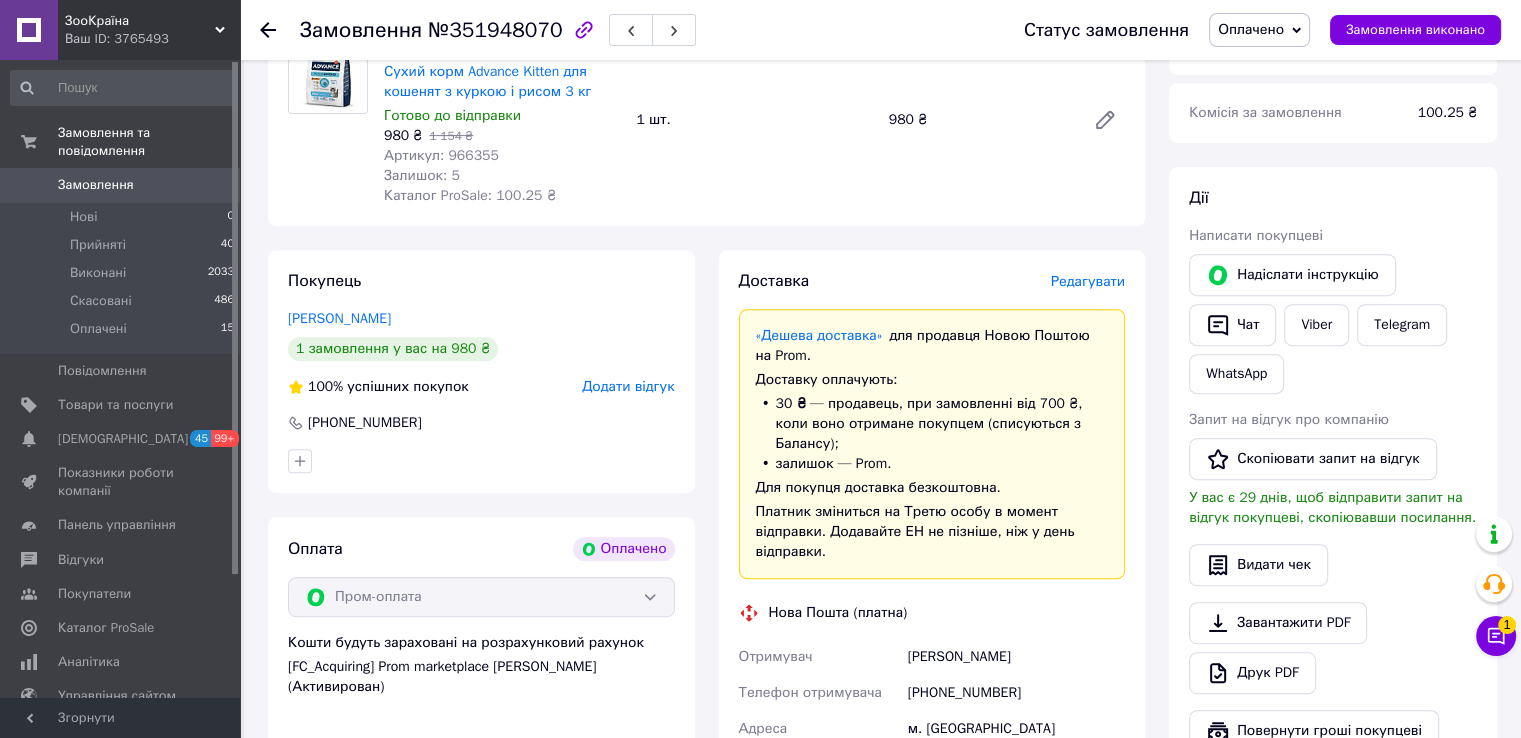 click on "Редагувати" at bounding box center (1088, 281) 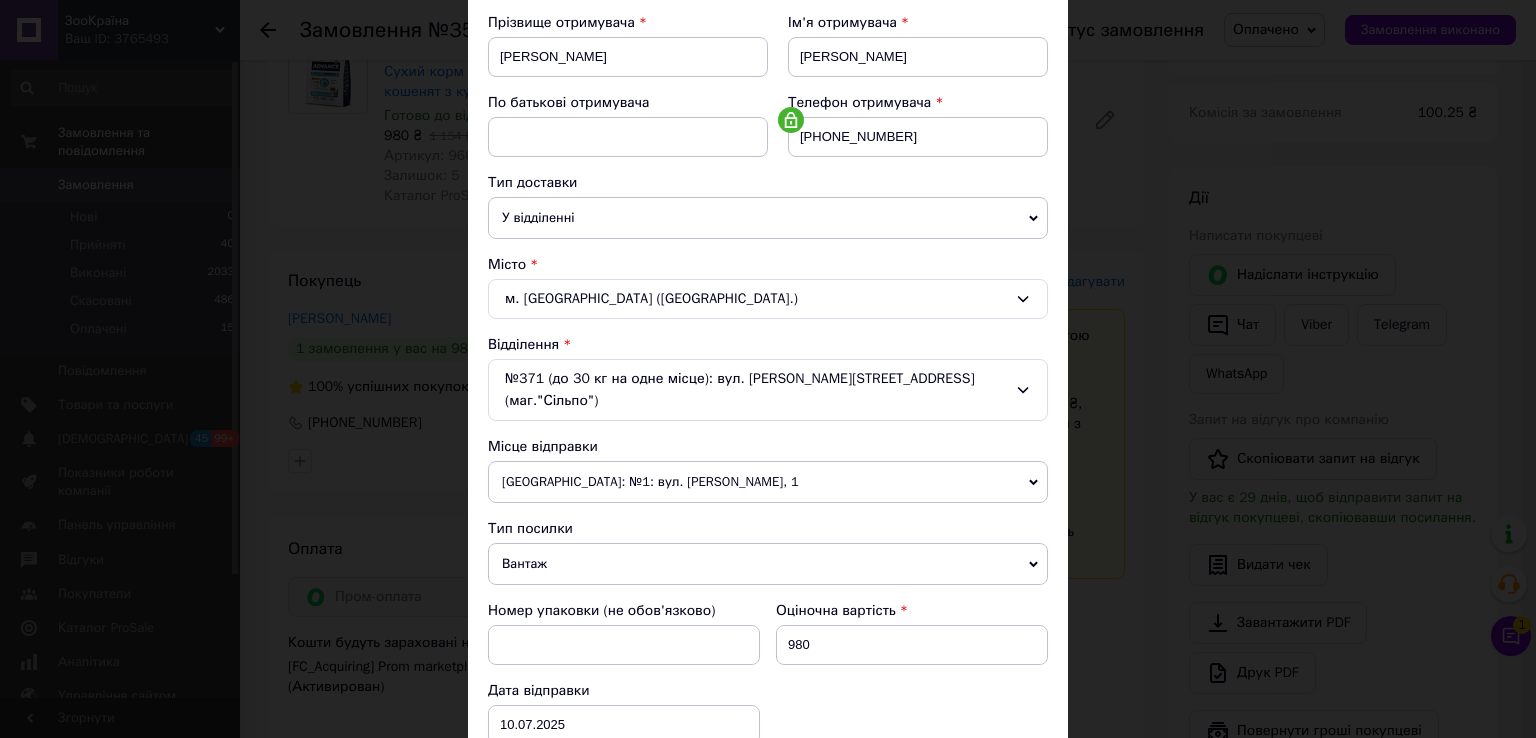 scroll, scrollTop: 400, scrollLeft: 0, axis: vertical 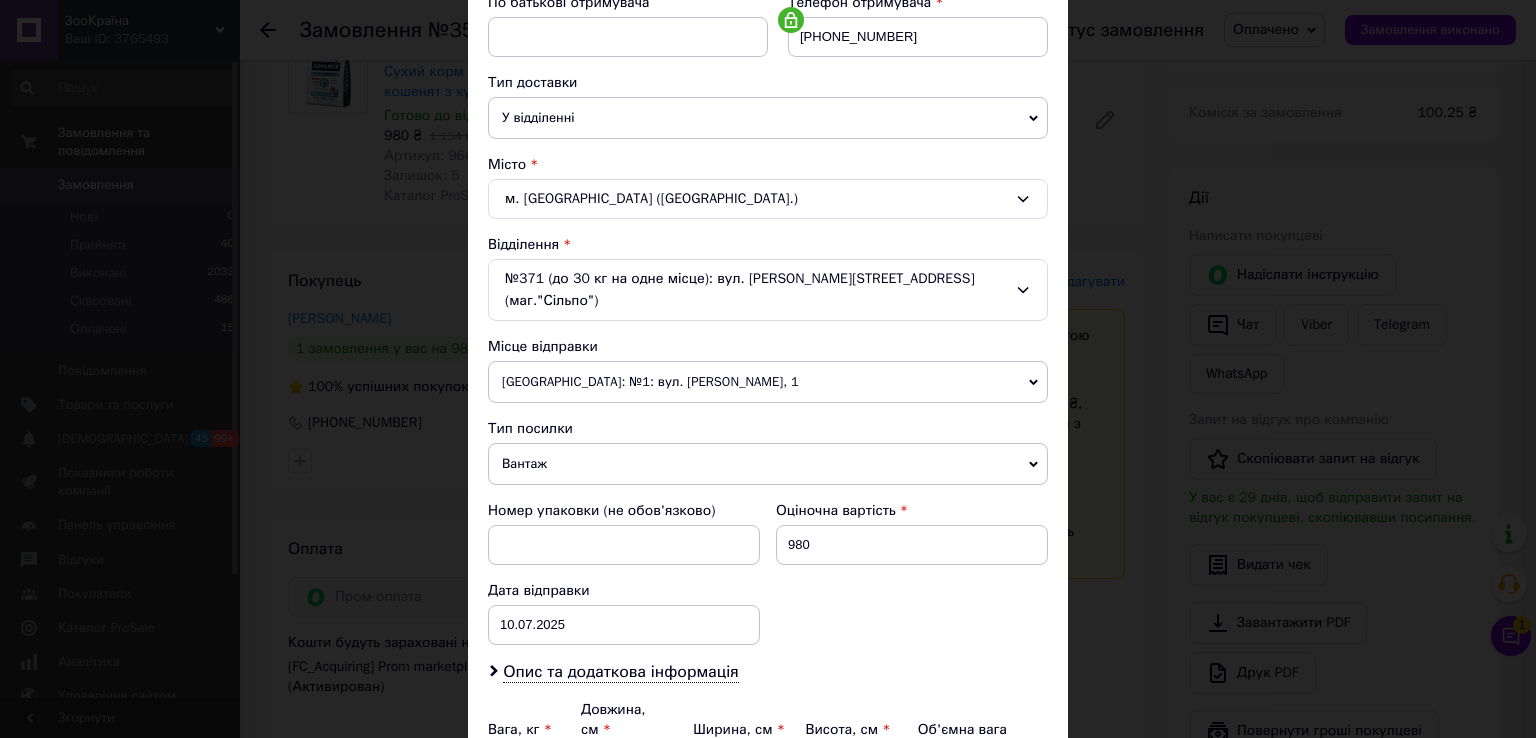 click on "[GEOGRAPHIC_DATA]: №1: вул. [PERSON_NAME], 1" at bounding box center (768, 382) 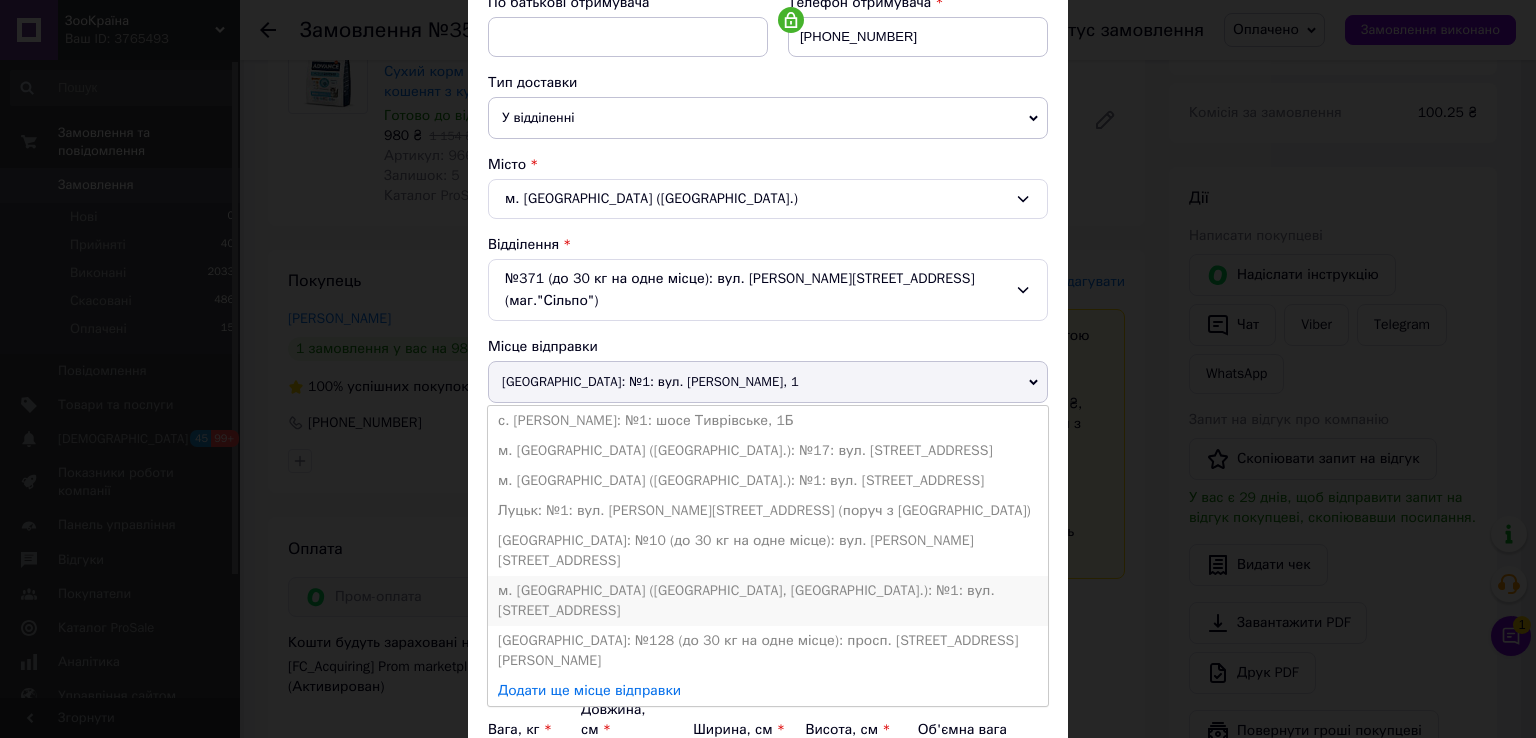 click on "м. [GEOGRAPHIC_DATA] ([GEOGRAPHIC_DATA], [GEOGRAPHIC_DATA].): №1: вул. [STREET_ADDRESS]" at bounding box center (768, 601) 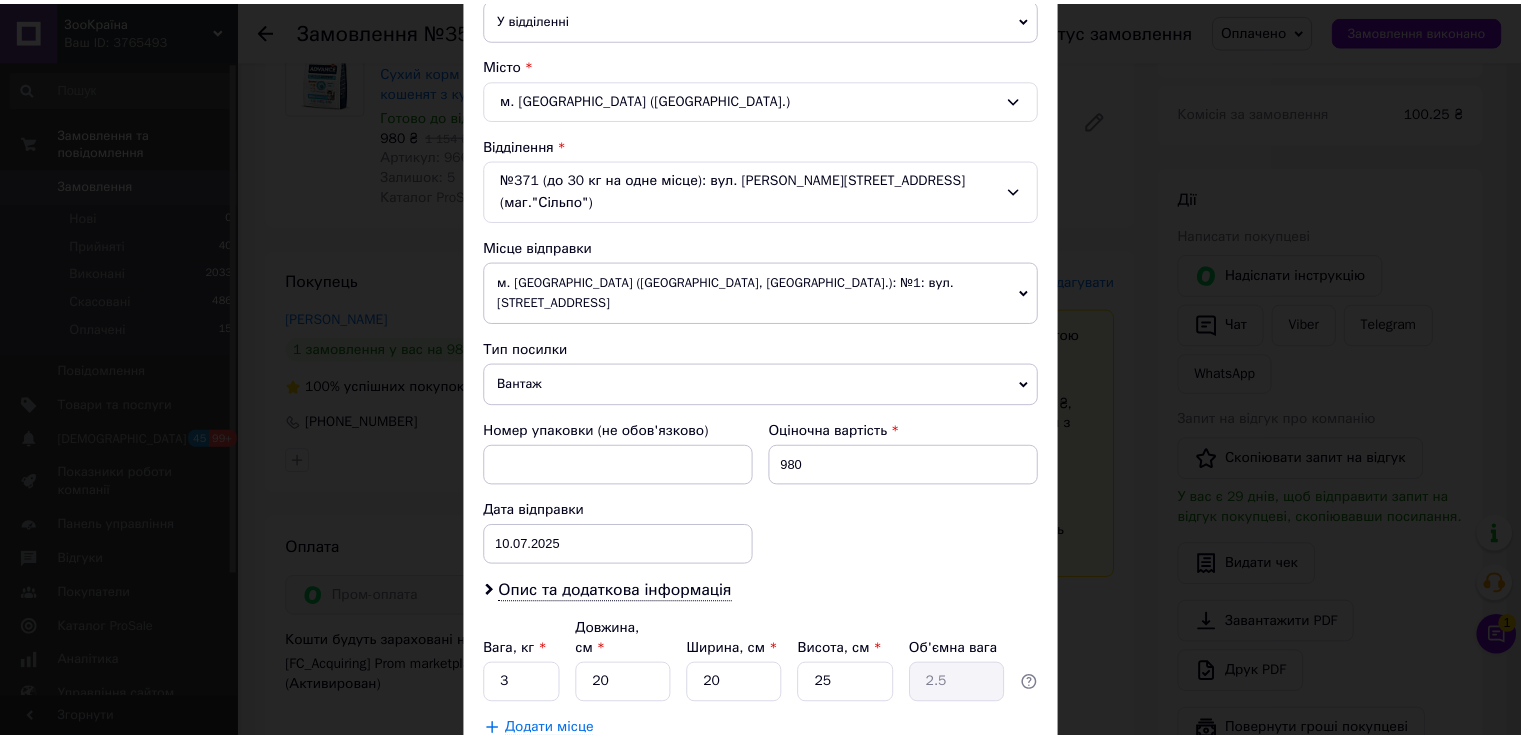 scroll, scrollTop: 584, scrollLeft: 0, axis: vertical 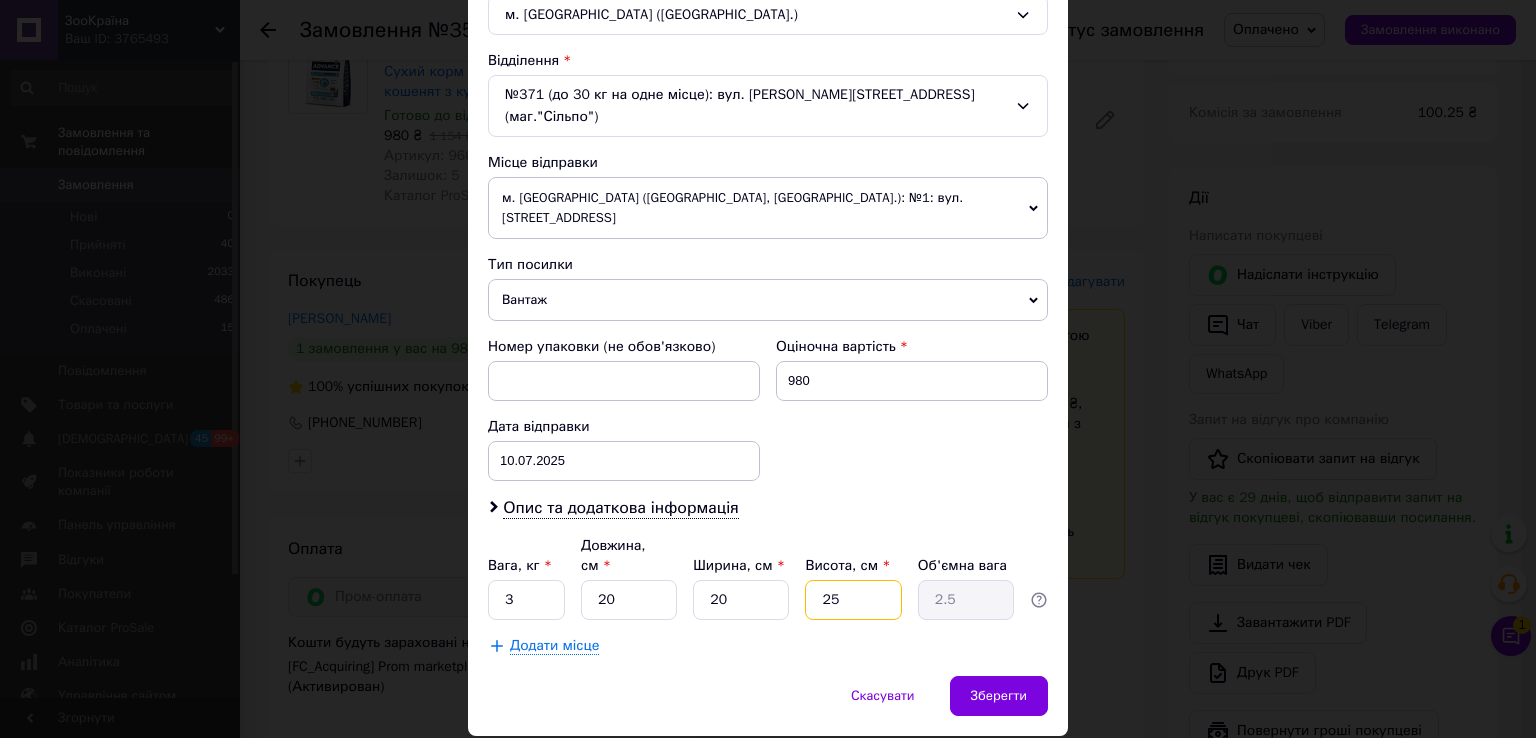 drag, startPoint x: 846, startPoint y: 533, endPoint x: 808, endPoint y: 534, distance: 38.013157 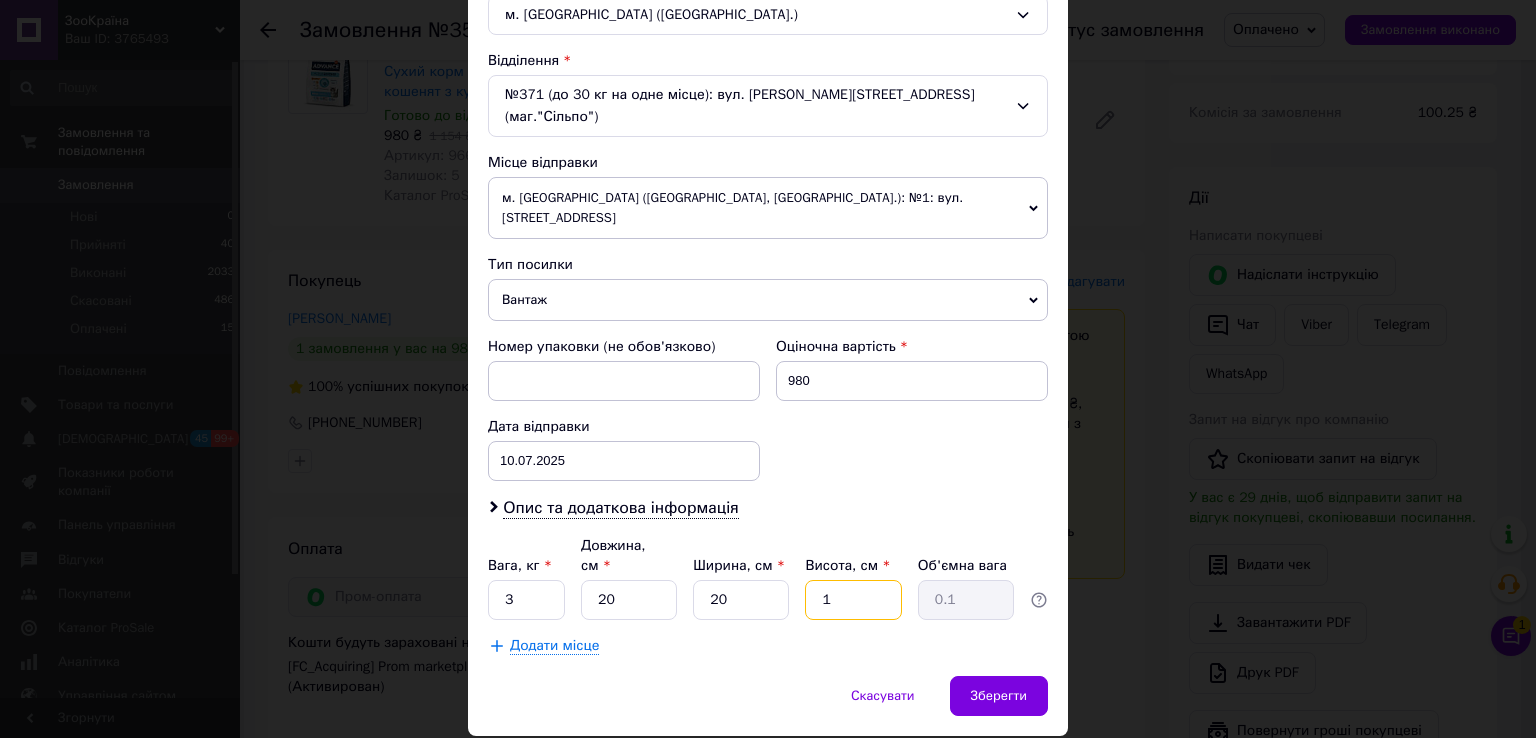 type on "15" 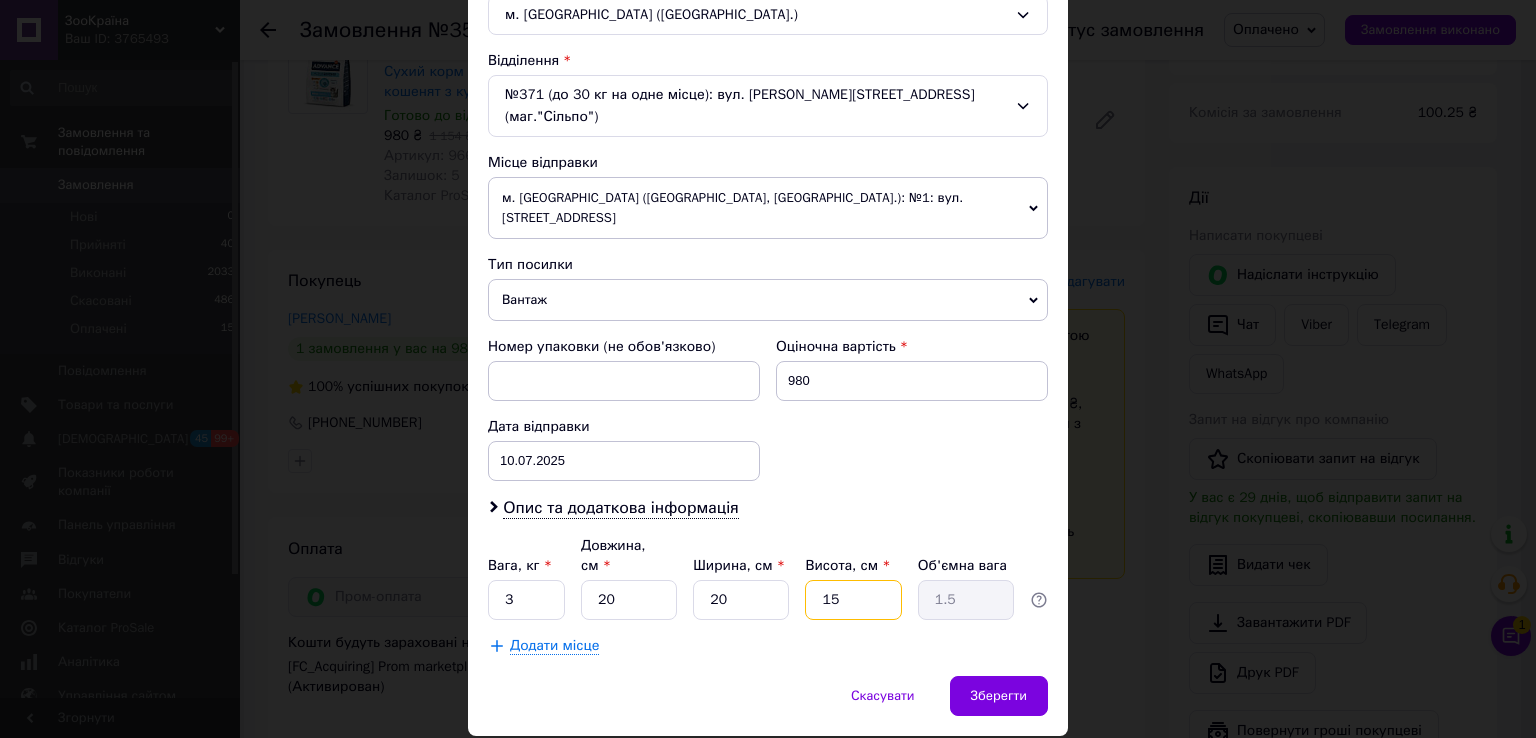 drag, startPoint x: 847, startPoint y: 536, endPoint x: 819, endPoint y: 537, distance: 28.01785 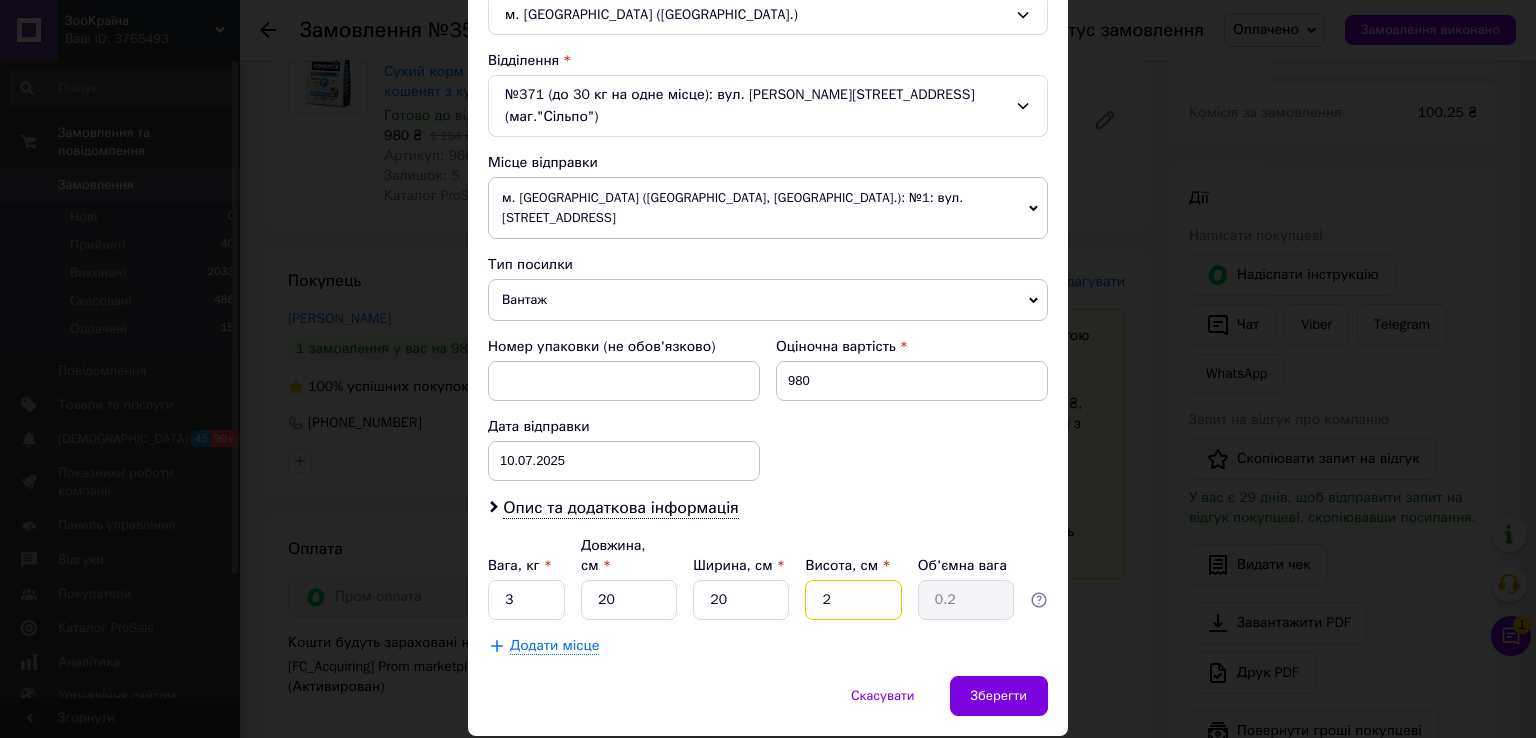 type on "20" 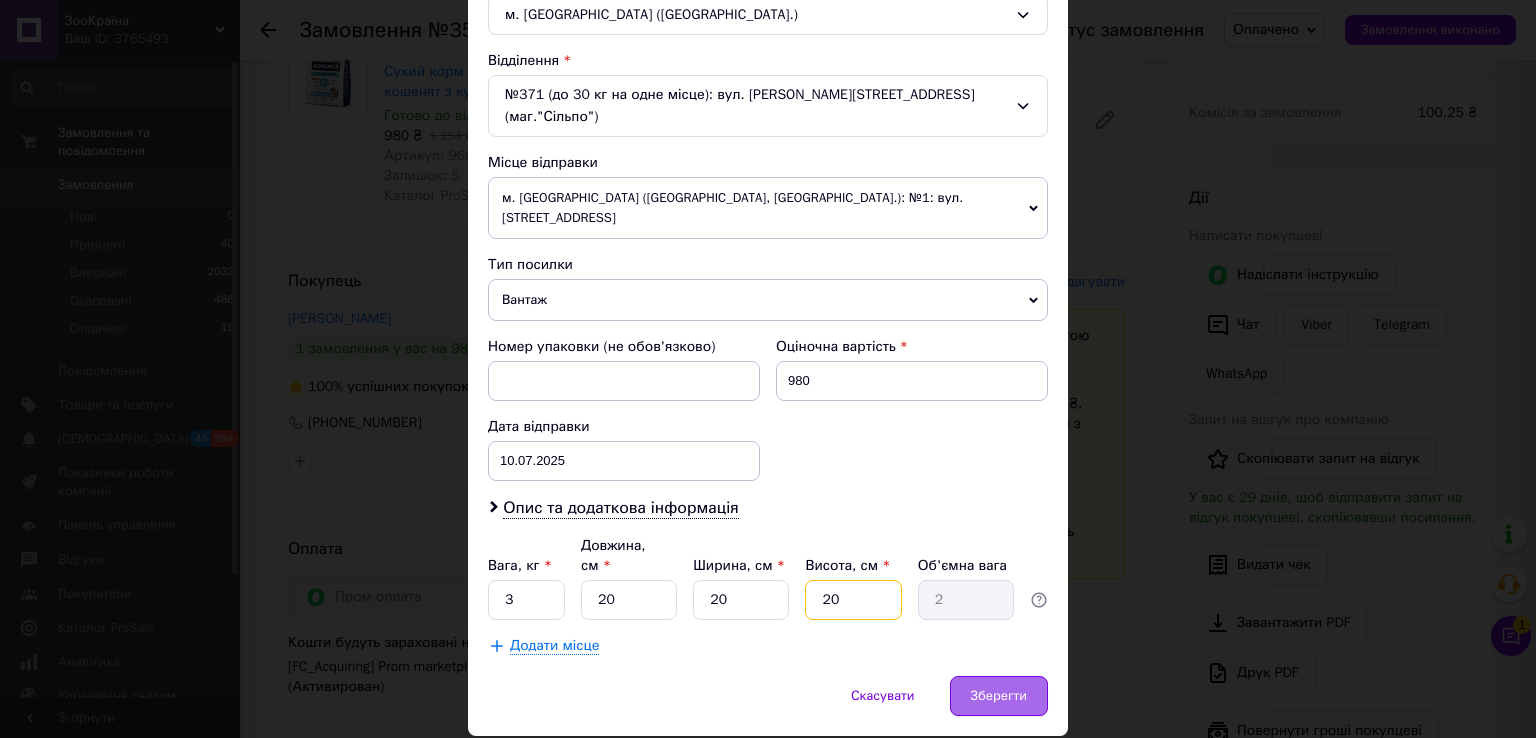 type on "20" 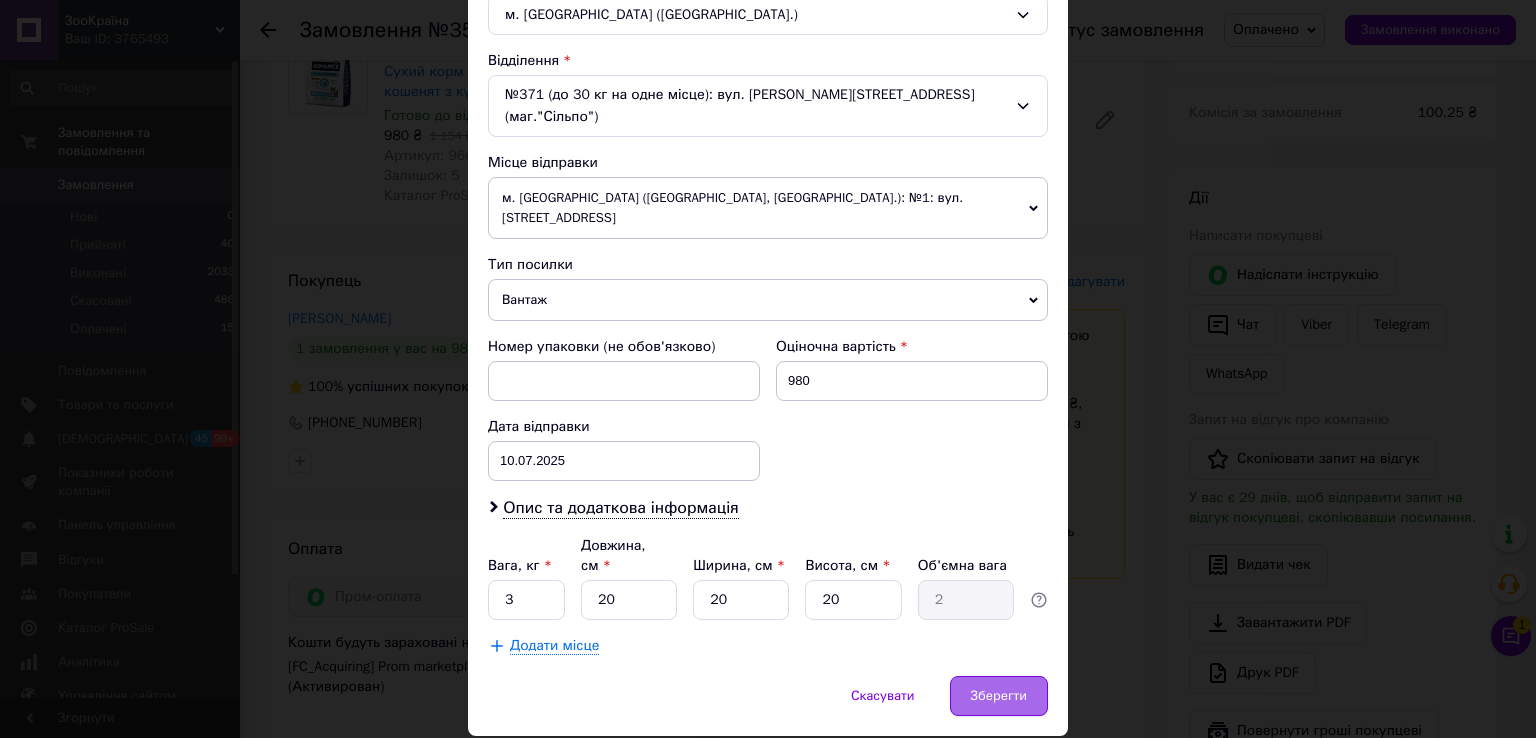 click on "Зберегти" at bounding box center (999, 696) 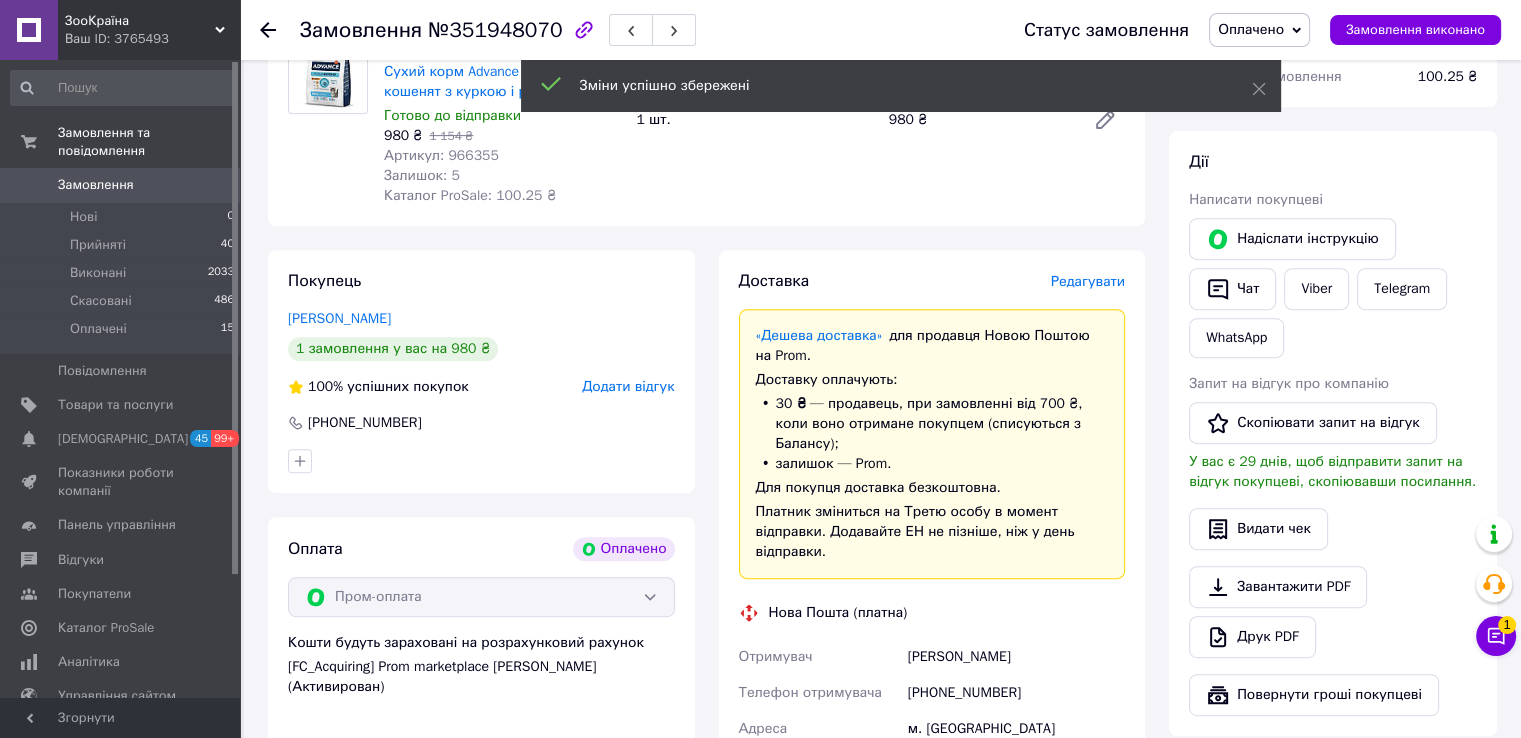 scroll, scrollTop: 1254, scrollLeft: 0, axis: vertical 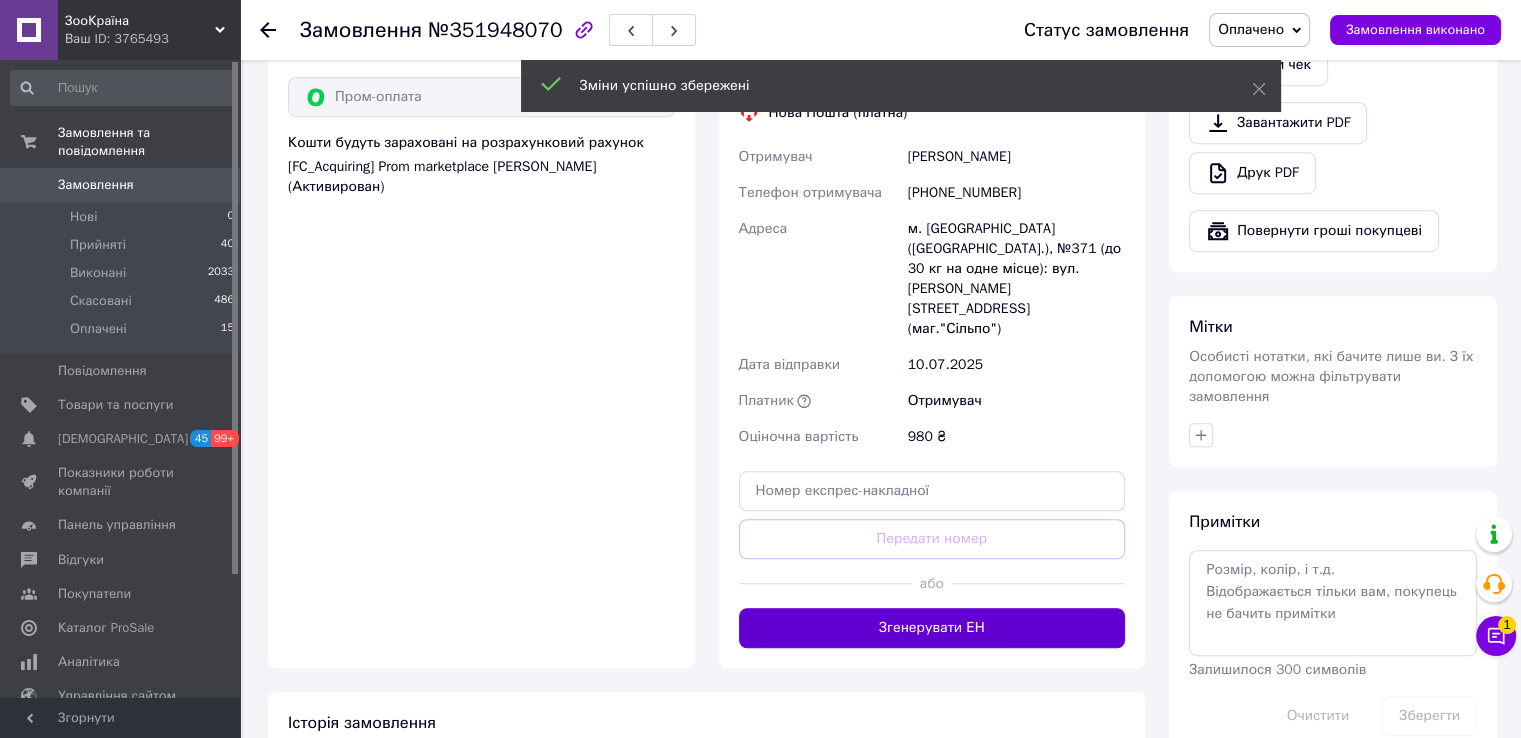 click on "Згенерувати ЕН" at bounding box center (932, 628) 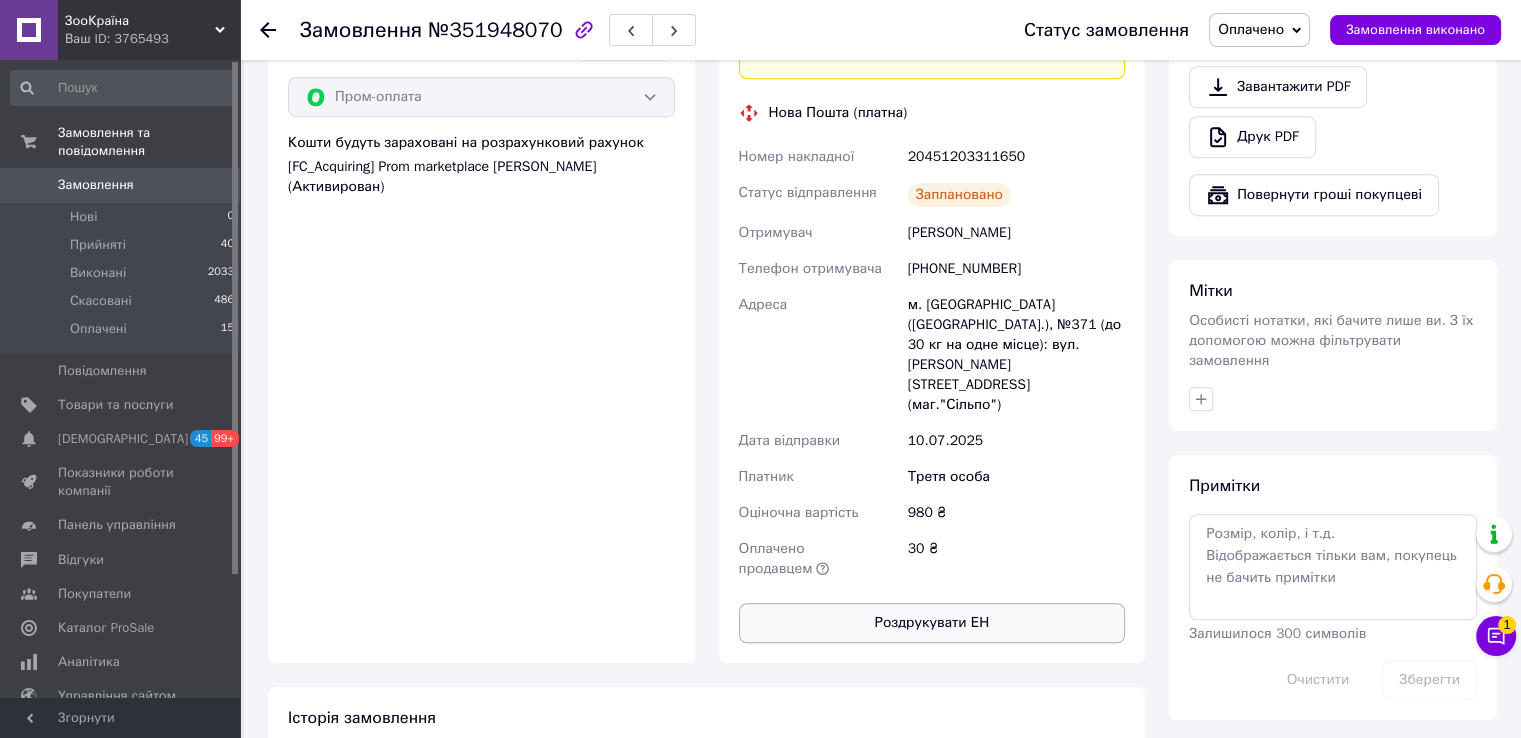 click on "Роздрукувати ЕН" at bounding box center (932, 623) 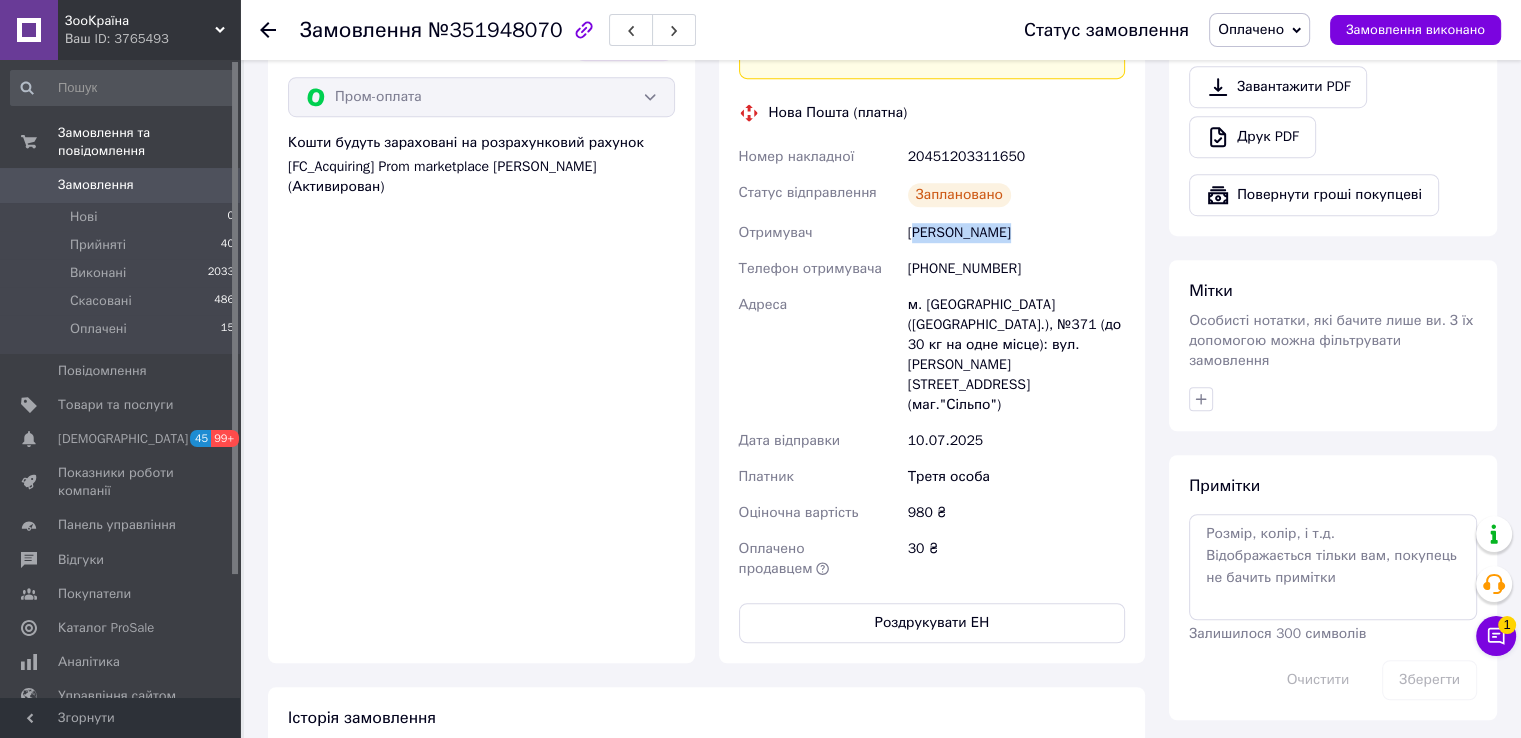 drag, startPoint x: 911, startPoint y: 236, endPoint x: 1004, endPoint y: 233, distance: 93.04838 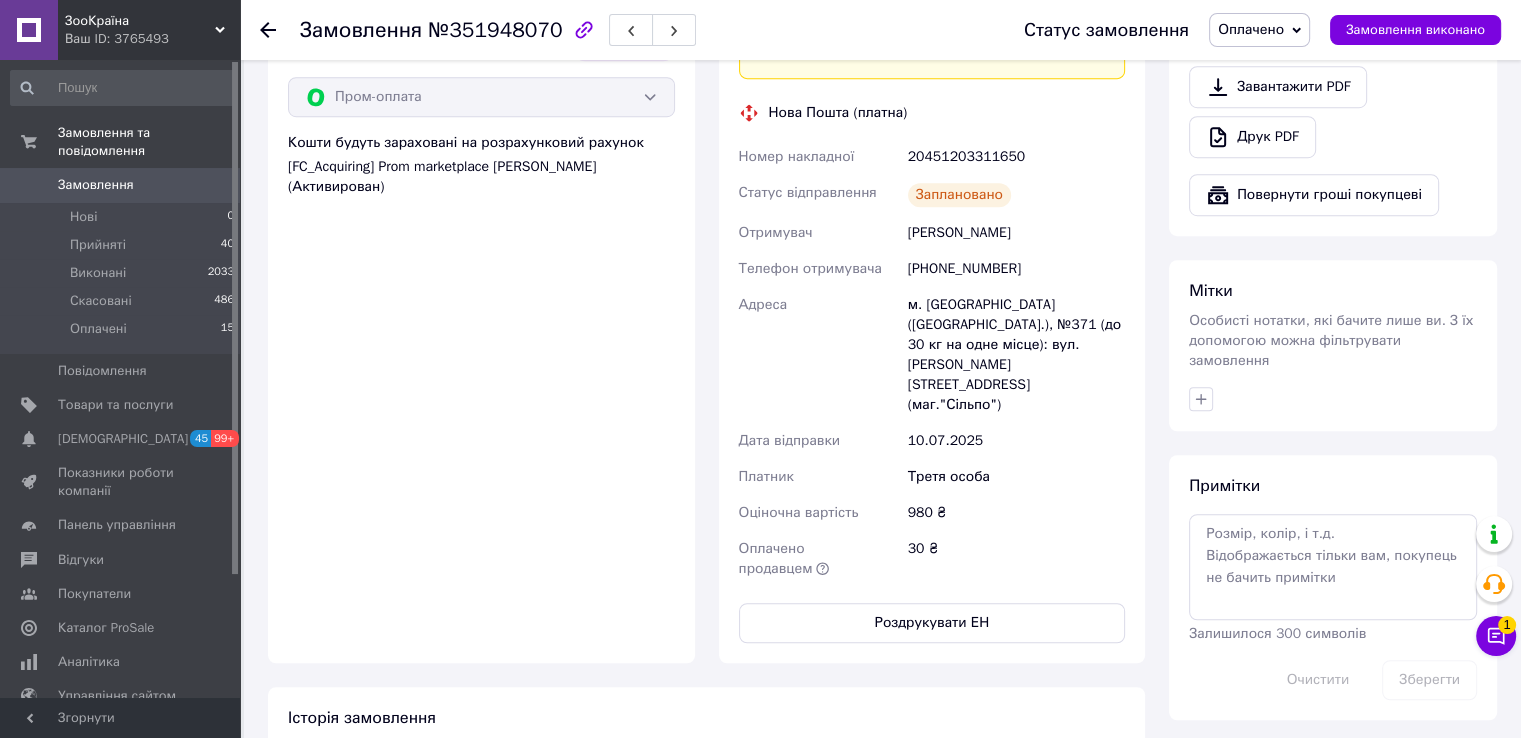 drag, startPoint x: 908, startPoint y: 236, endPoint x: 1029, endPoint y: 234, distance: 121.016525 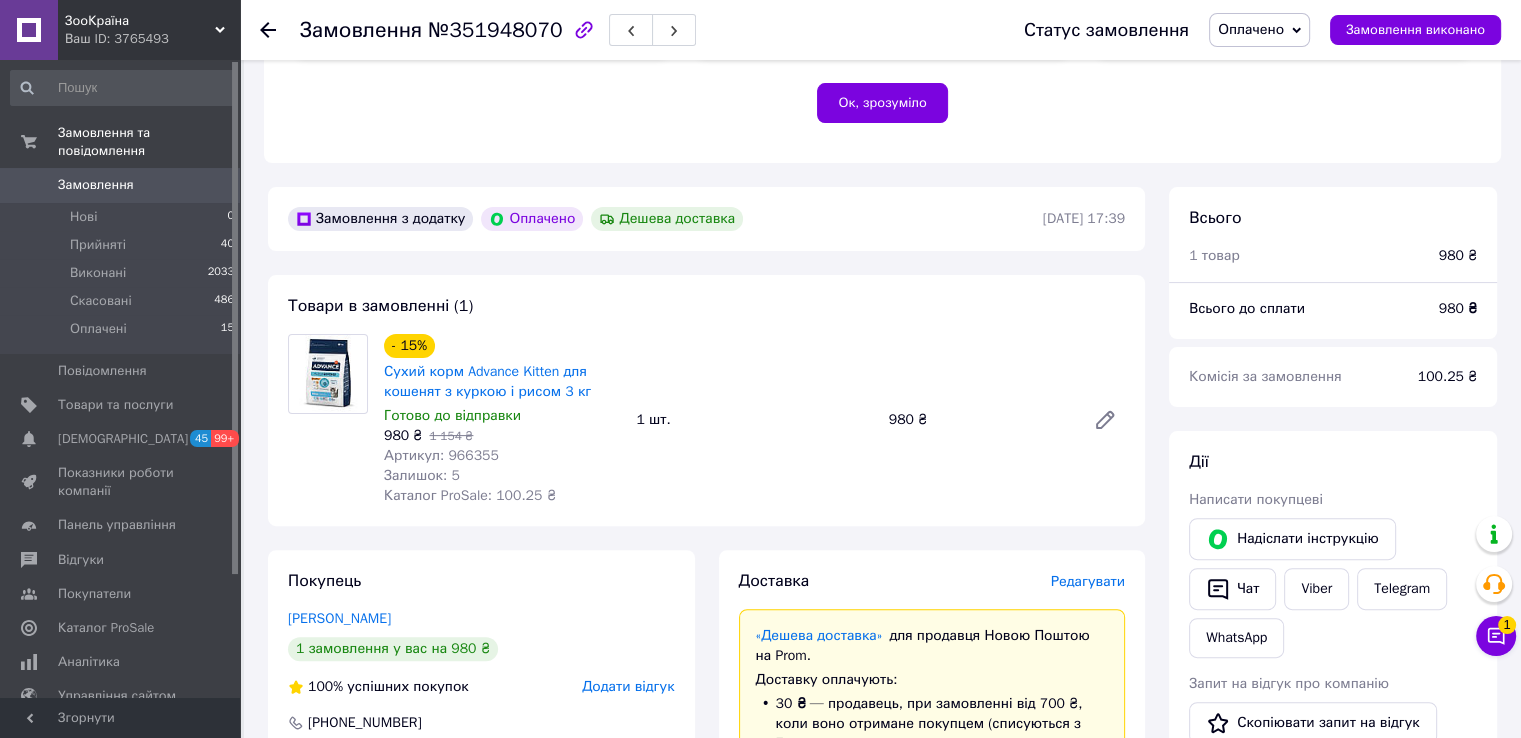 scroll, scrollTop: 354, scrollLeft: 0, axis: vertical 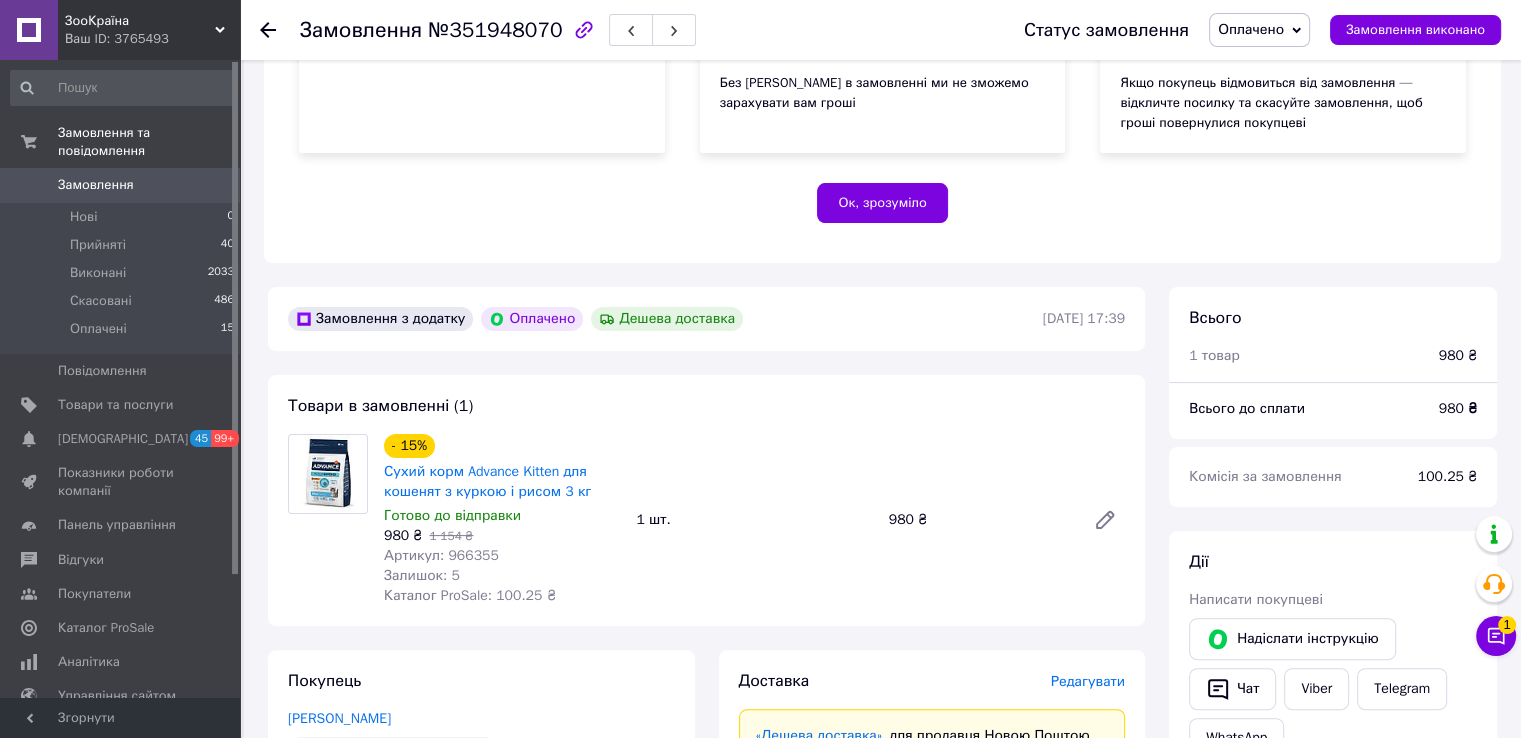 click 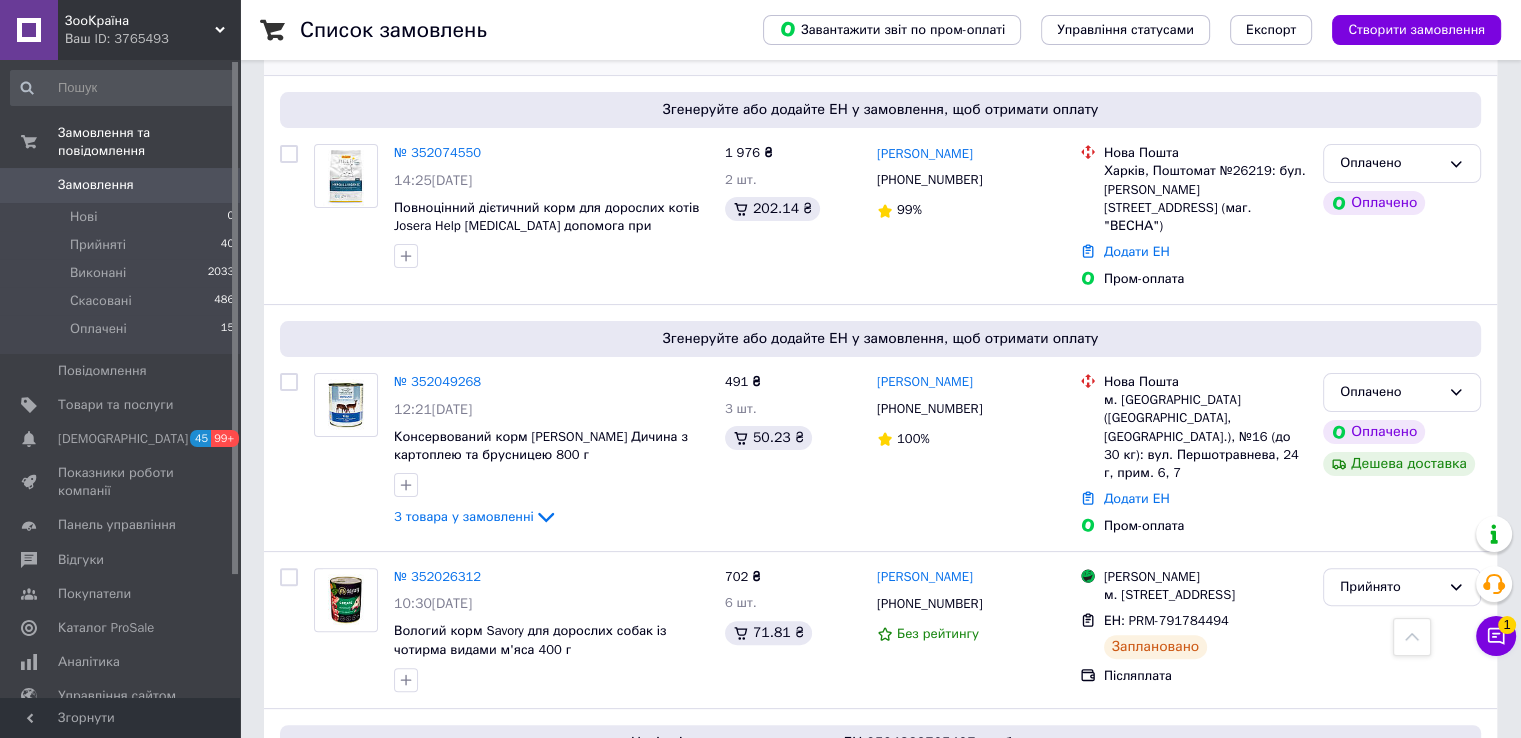 scroll, scrollTop: 2895, scrollLeft: 0, axis: vertical 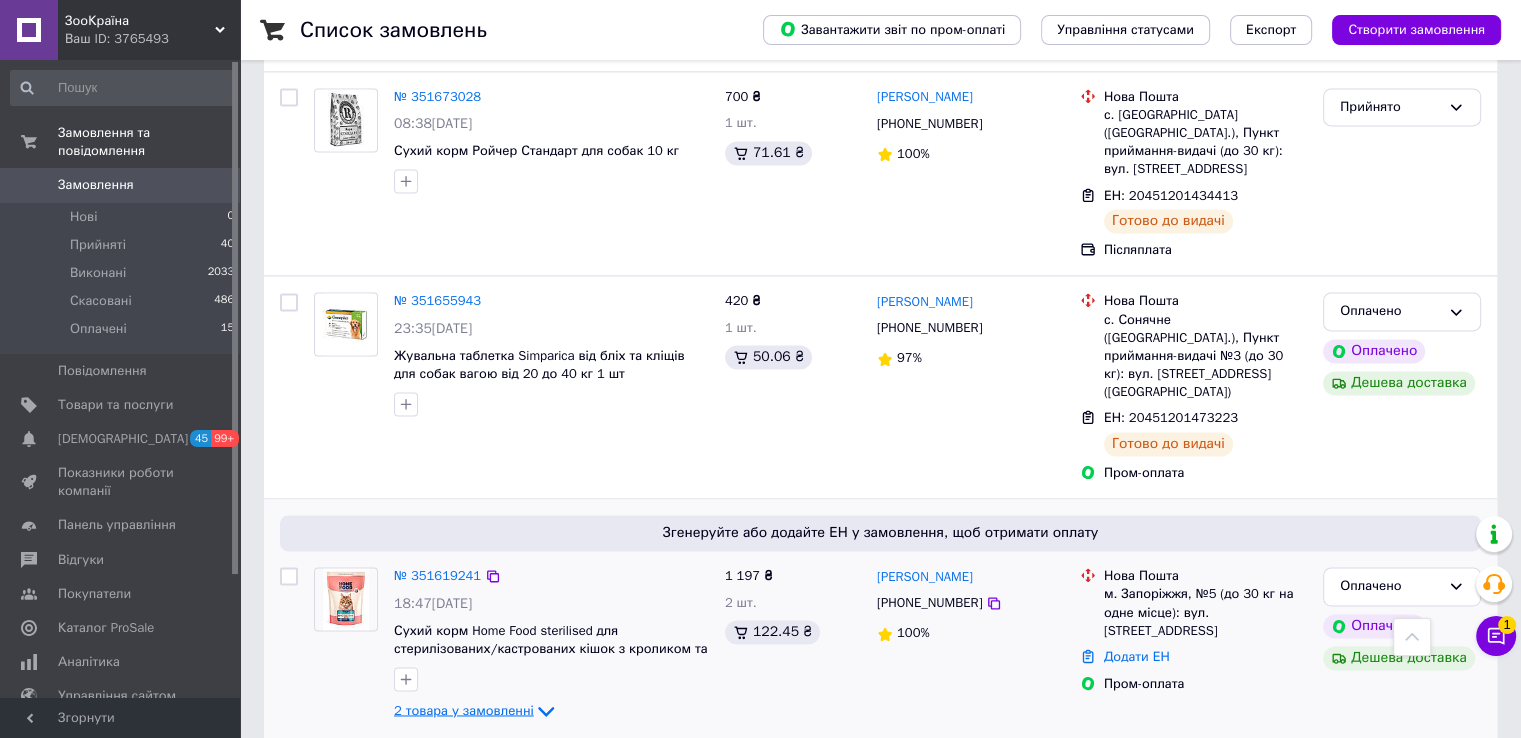click 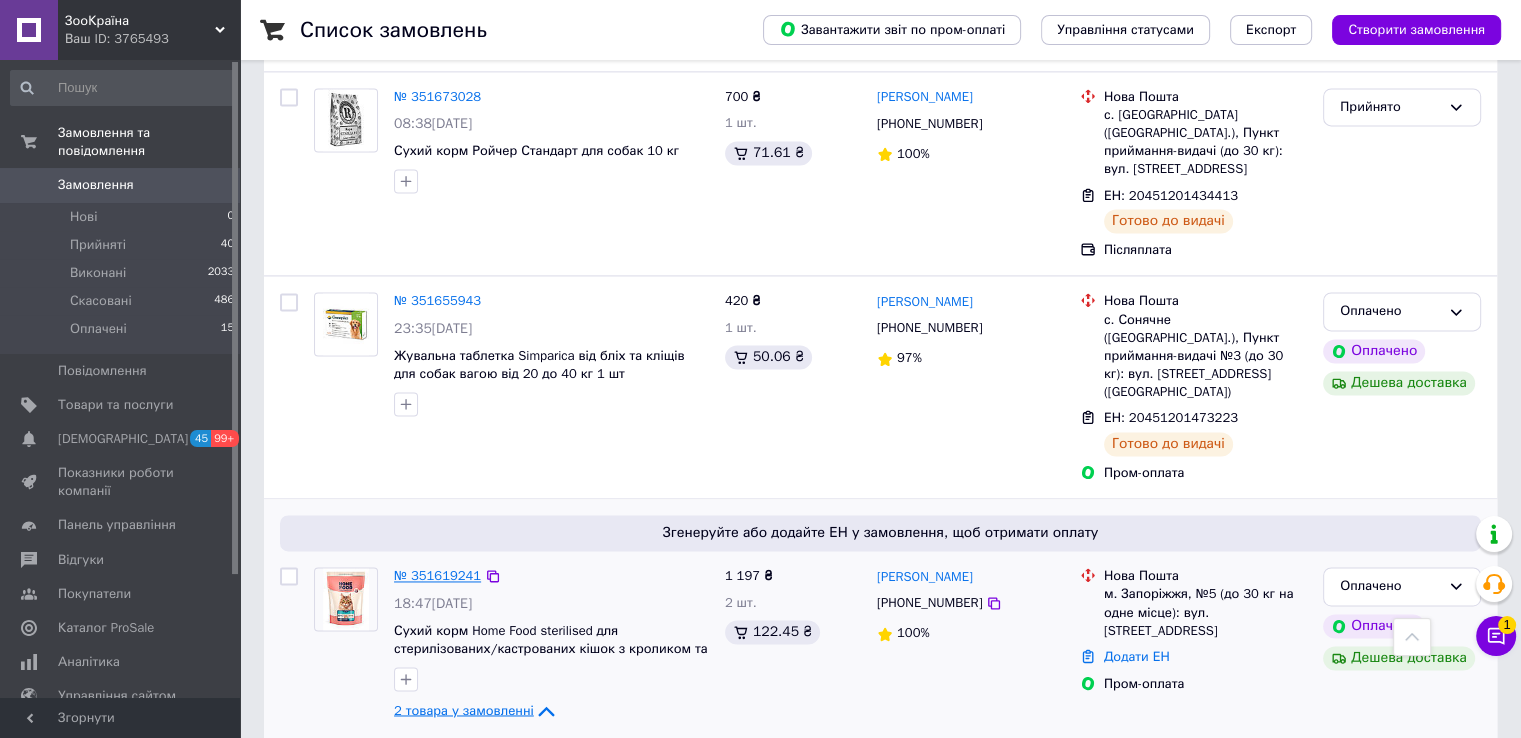 click on "№ 351619241" at bounding box center (437, 575) 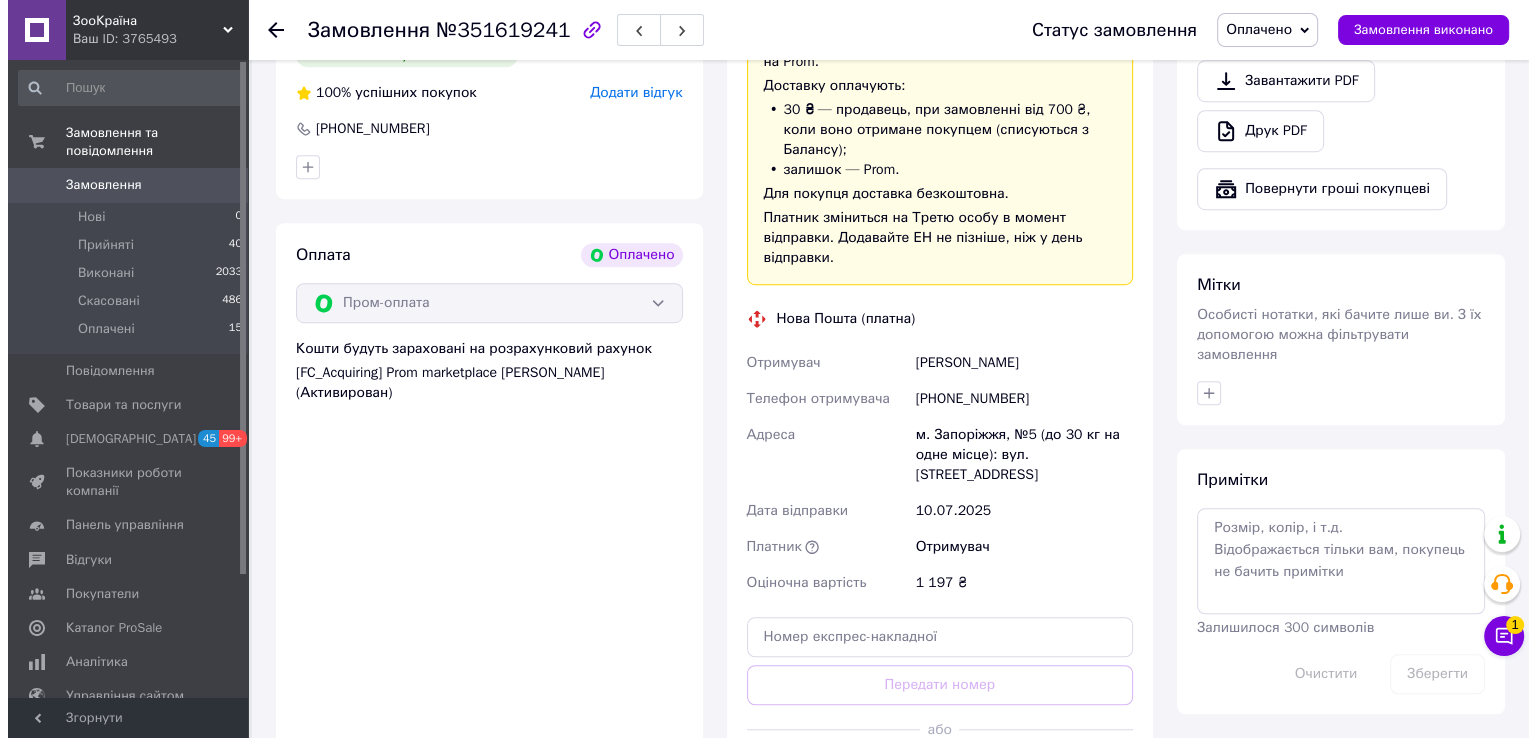 scroll, scrollTop: 896, scrollLeft: 0, axis: vertical 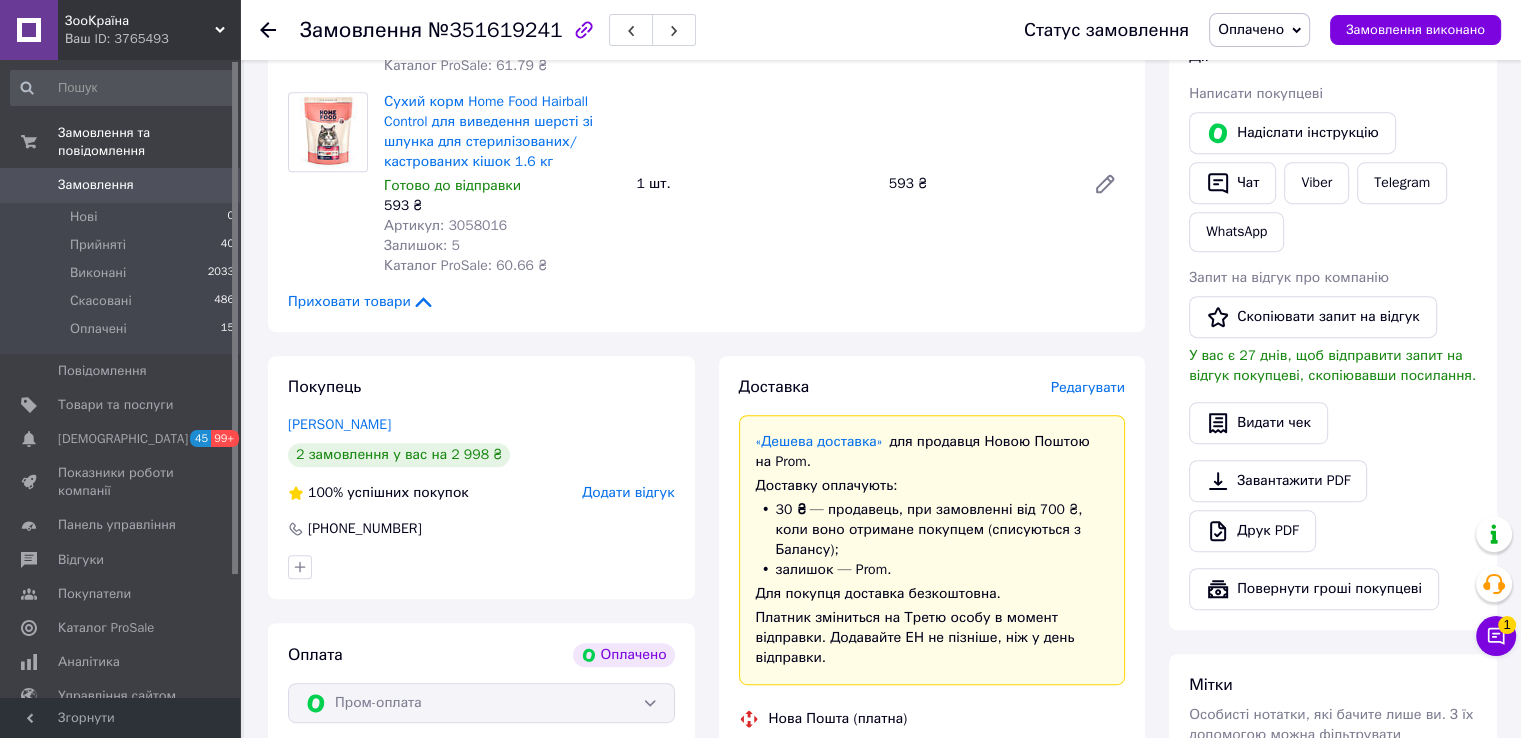 click on "Редагувати" at bounding box center (1088, 387) 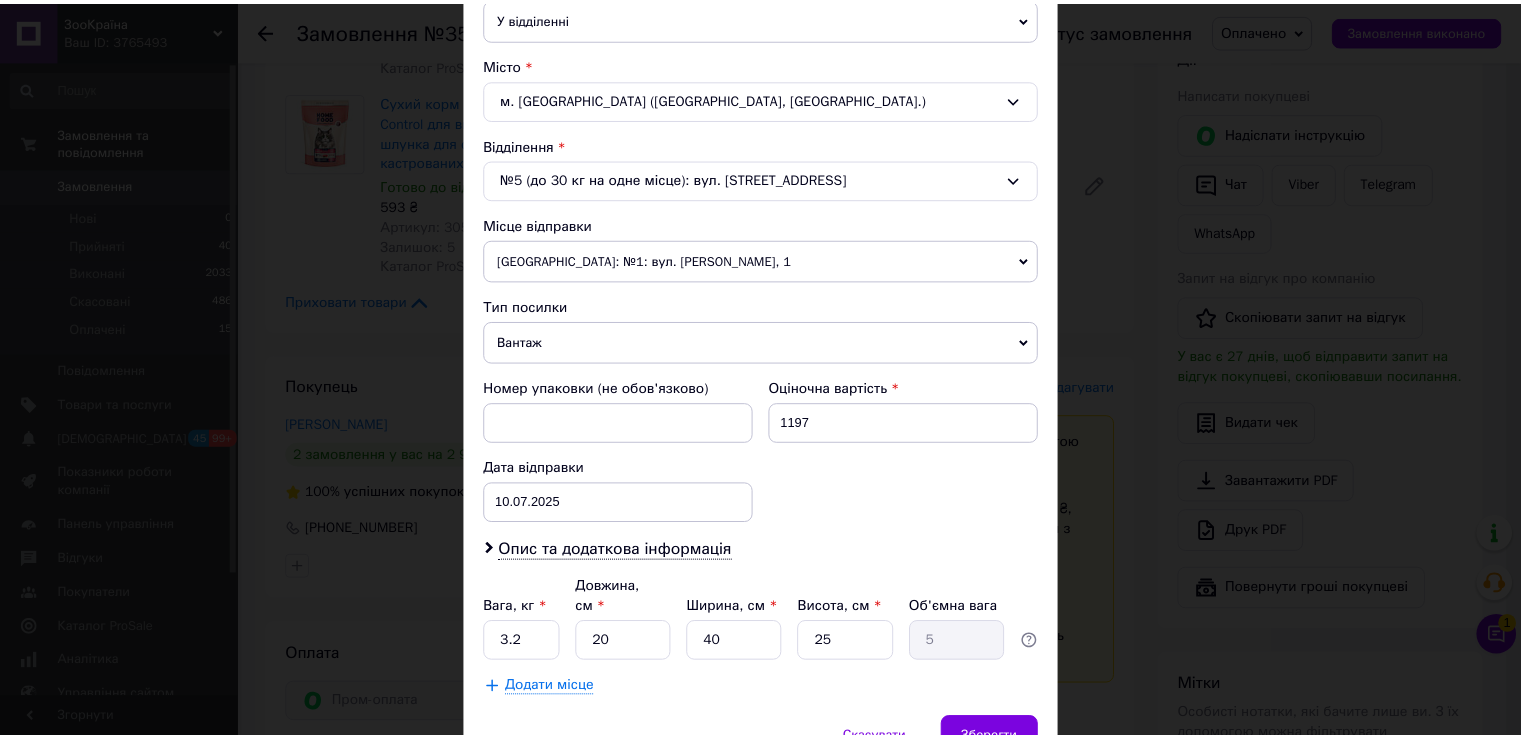 scroll, scrollTop: 584, scrollLeft: 0, axis: vertical 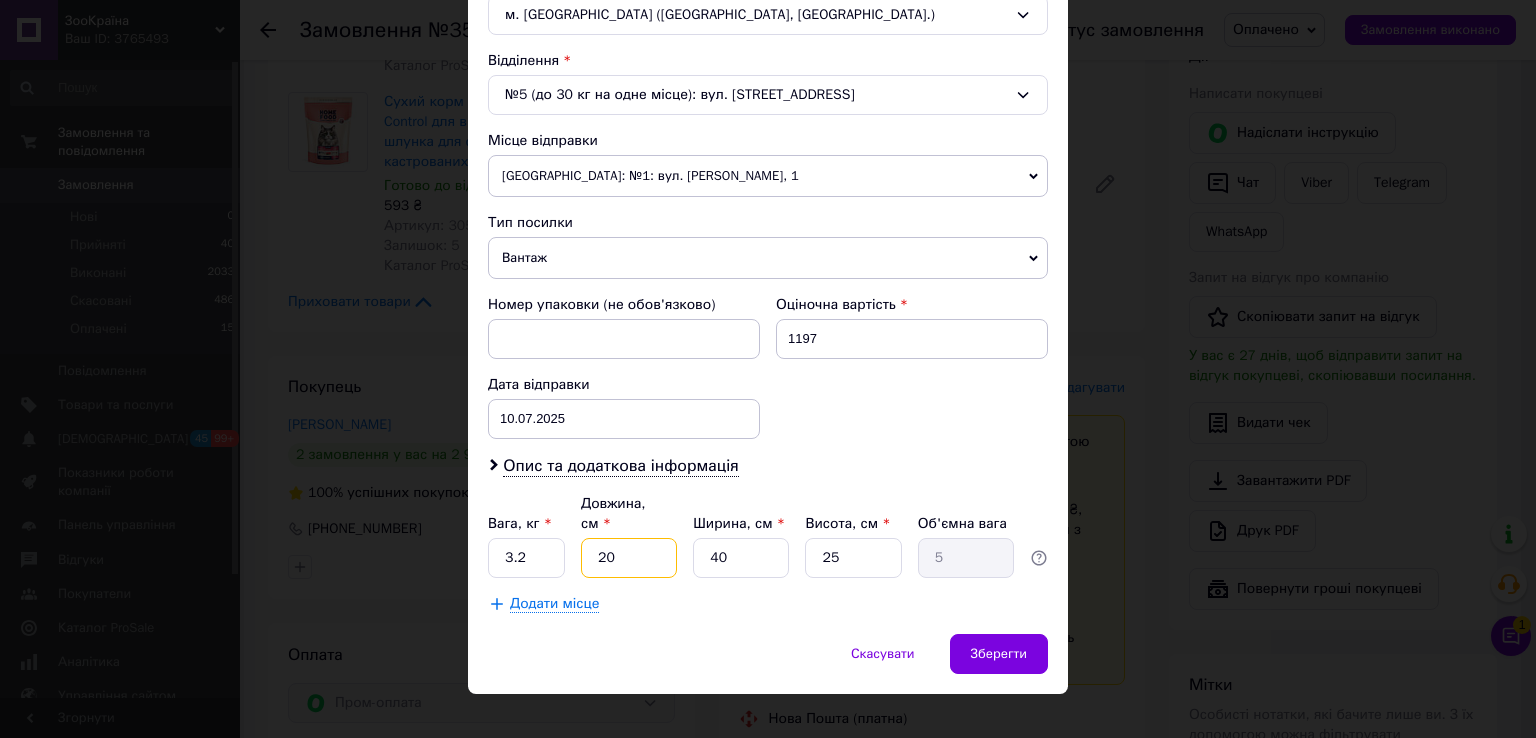 click on "20" at bounding box center (629, 558) 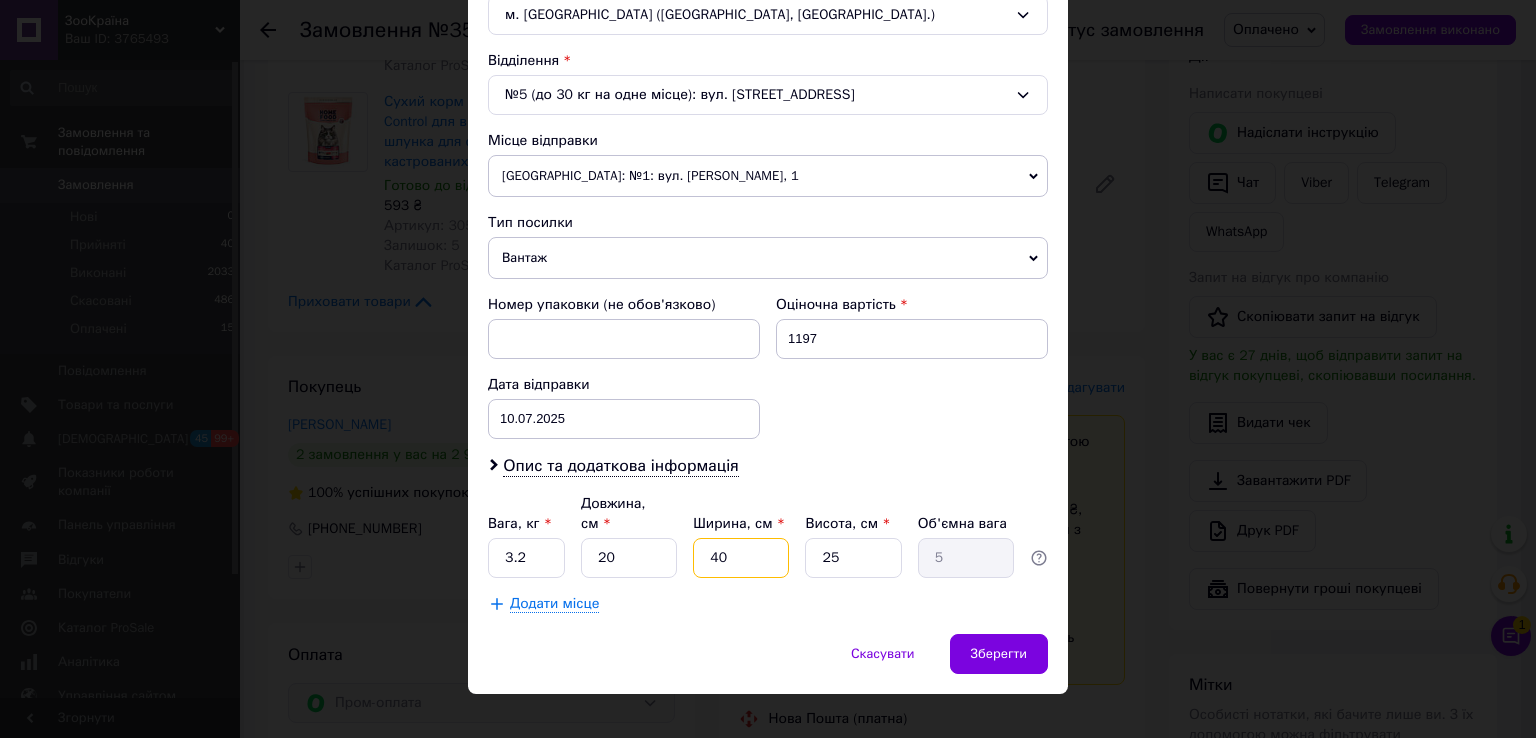 type on "2" 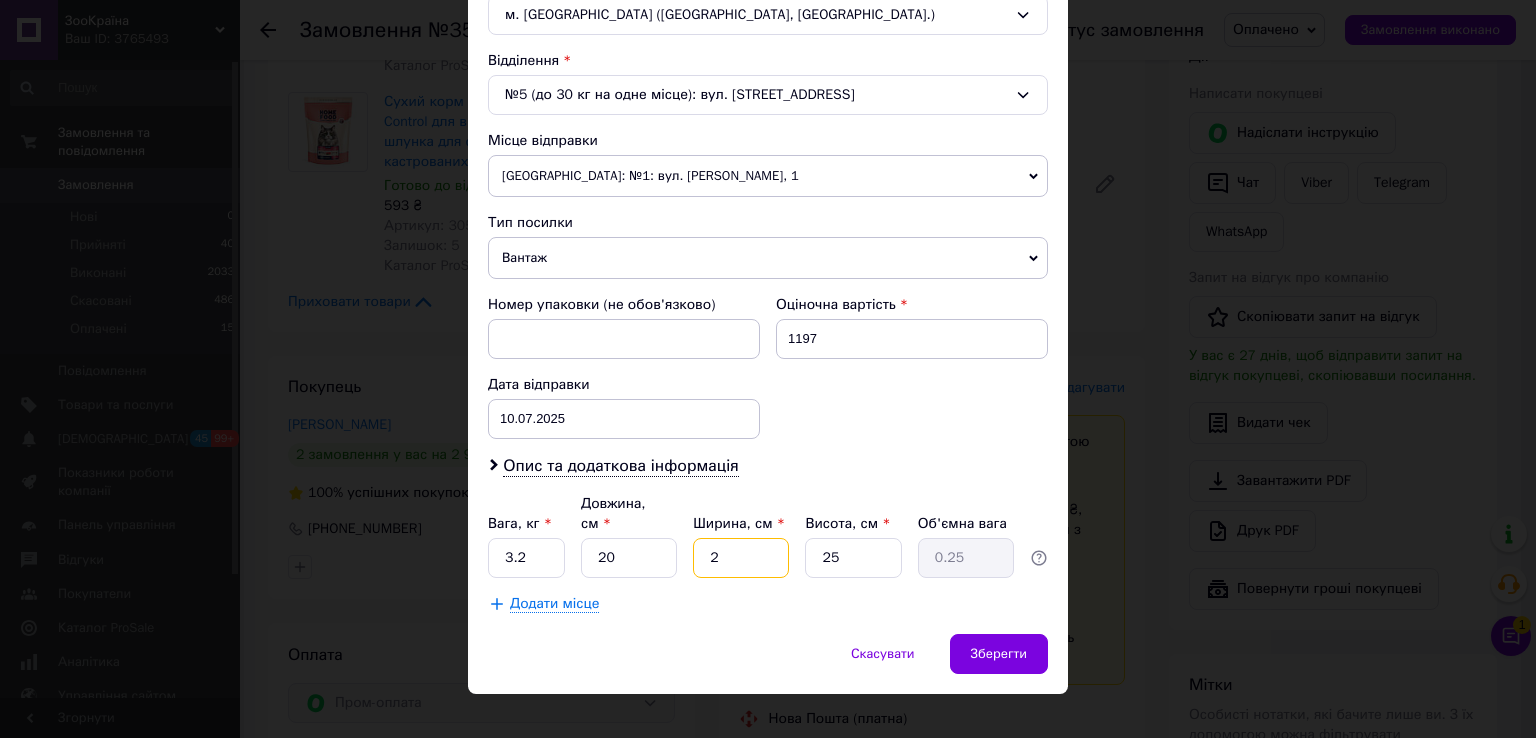 type on "20" 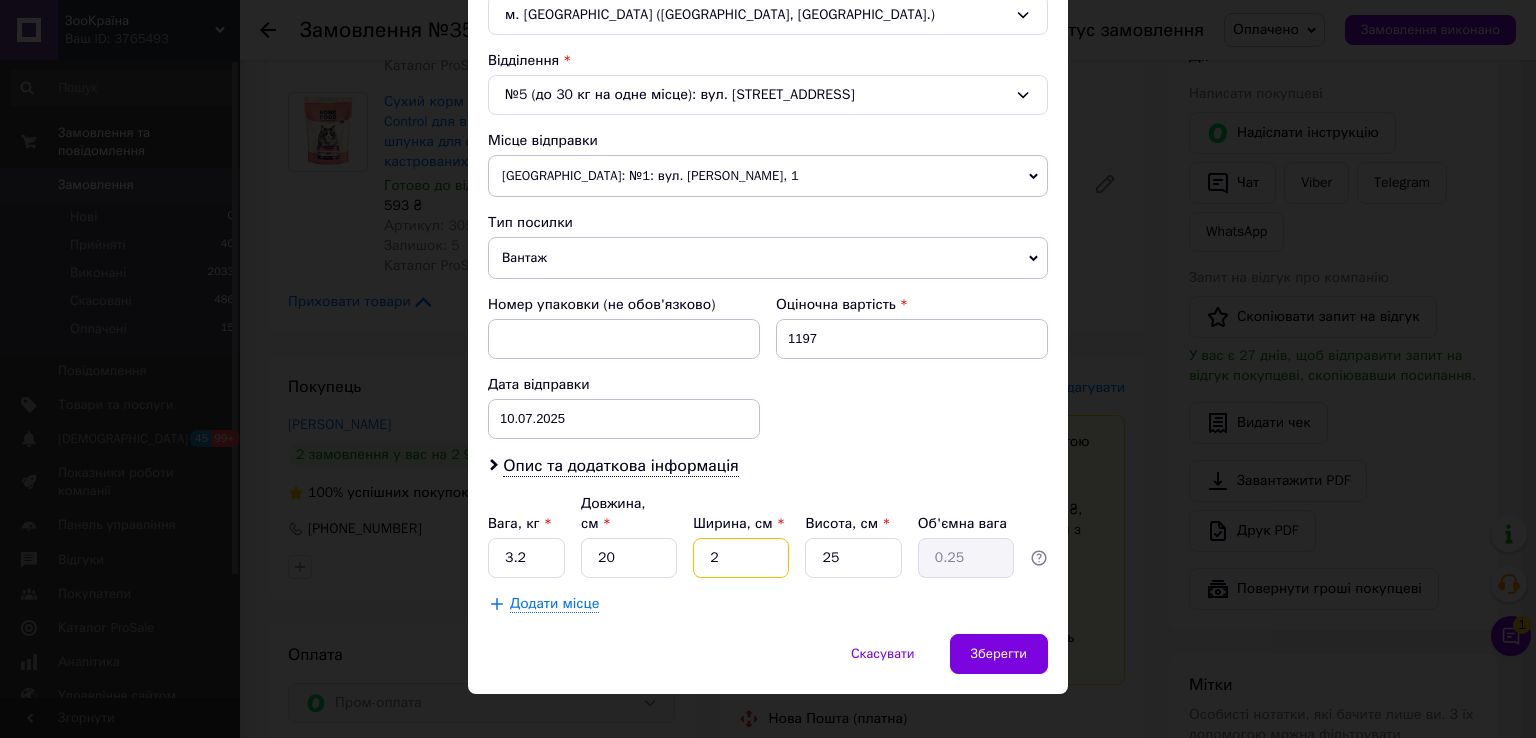 type on "2.5" 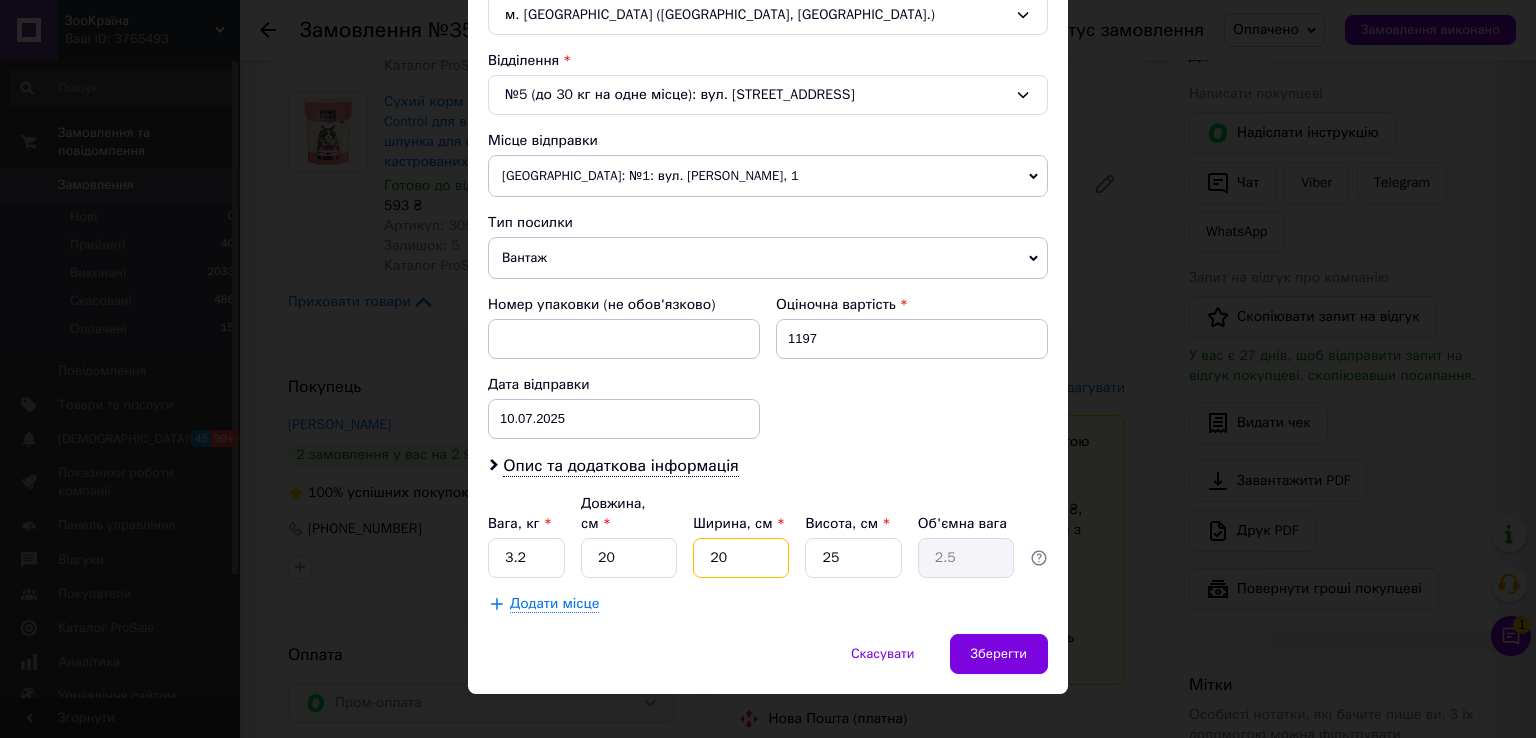 type on "20" 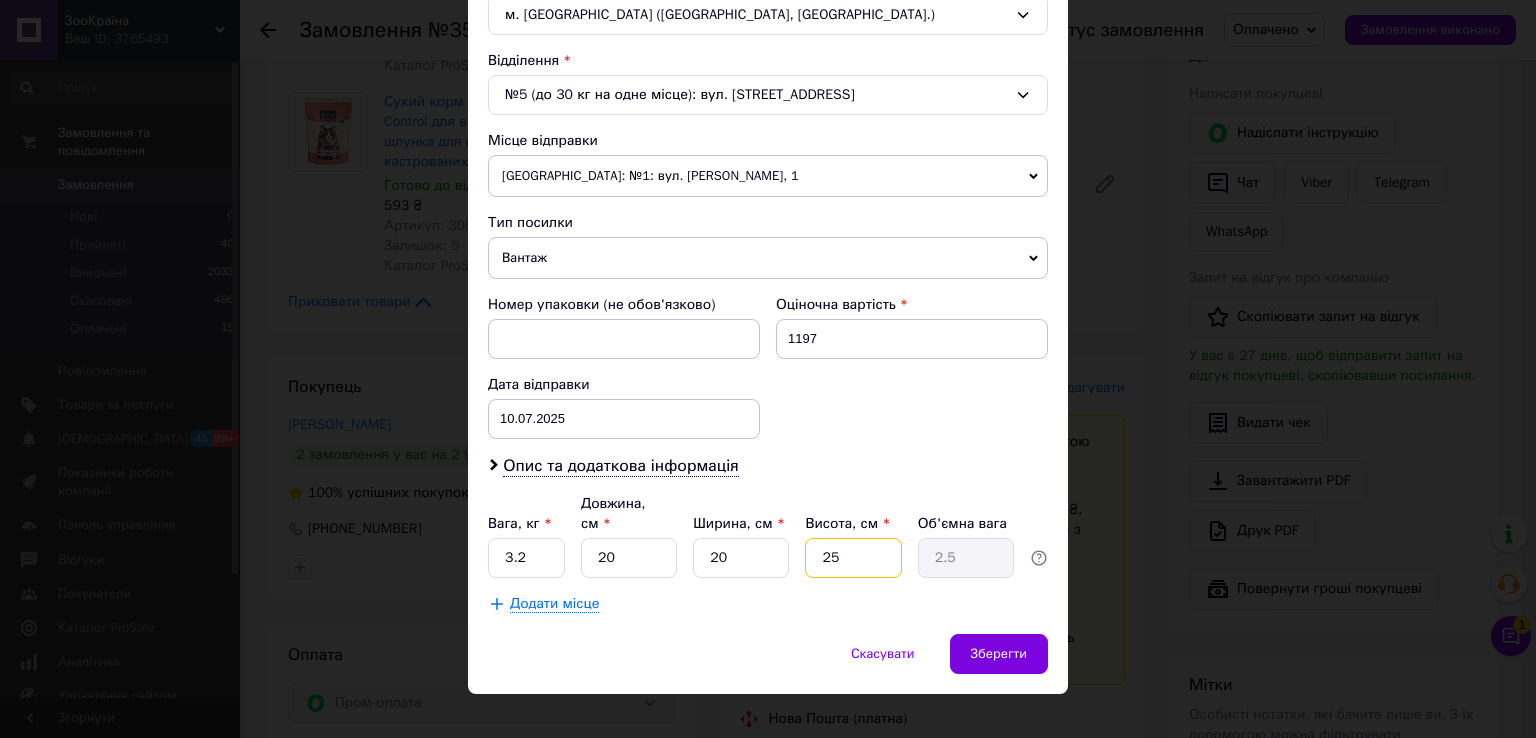type on "1" 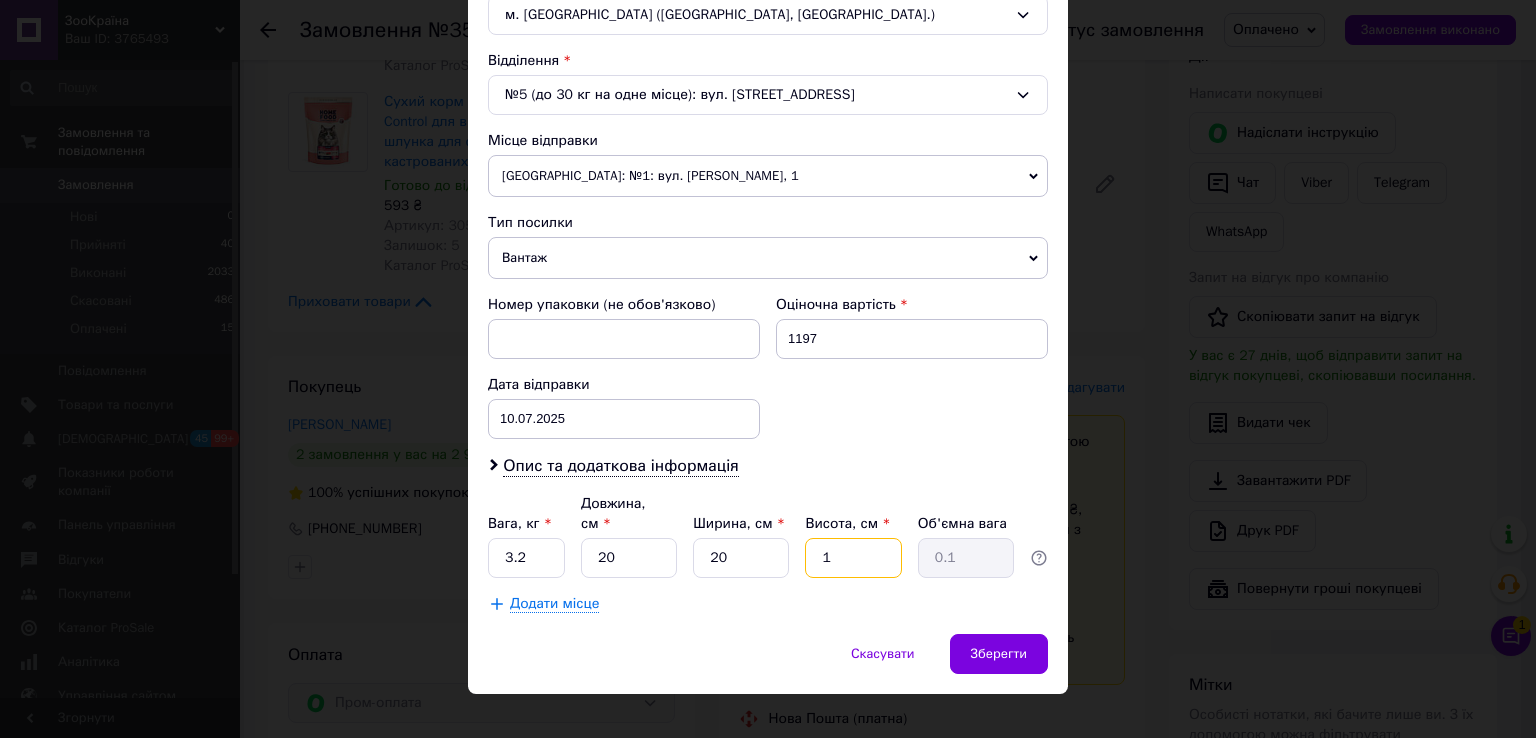 type on "15" 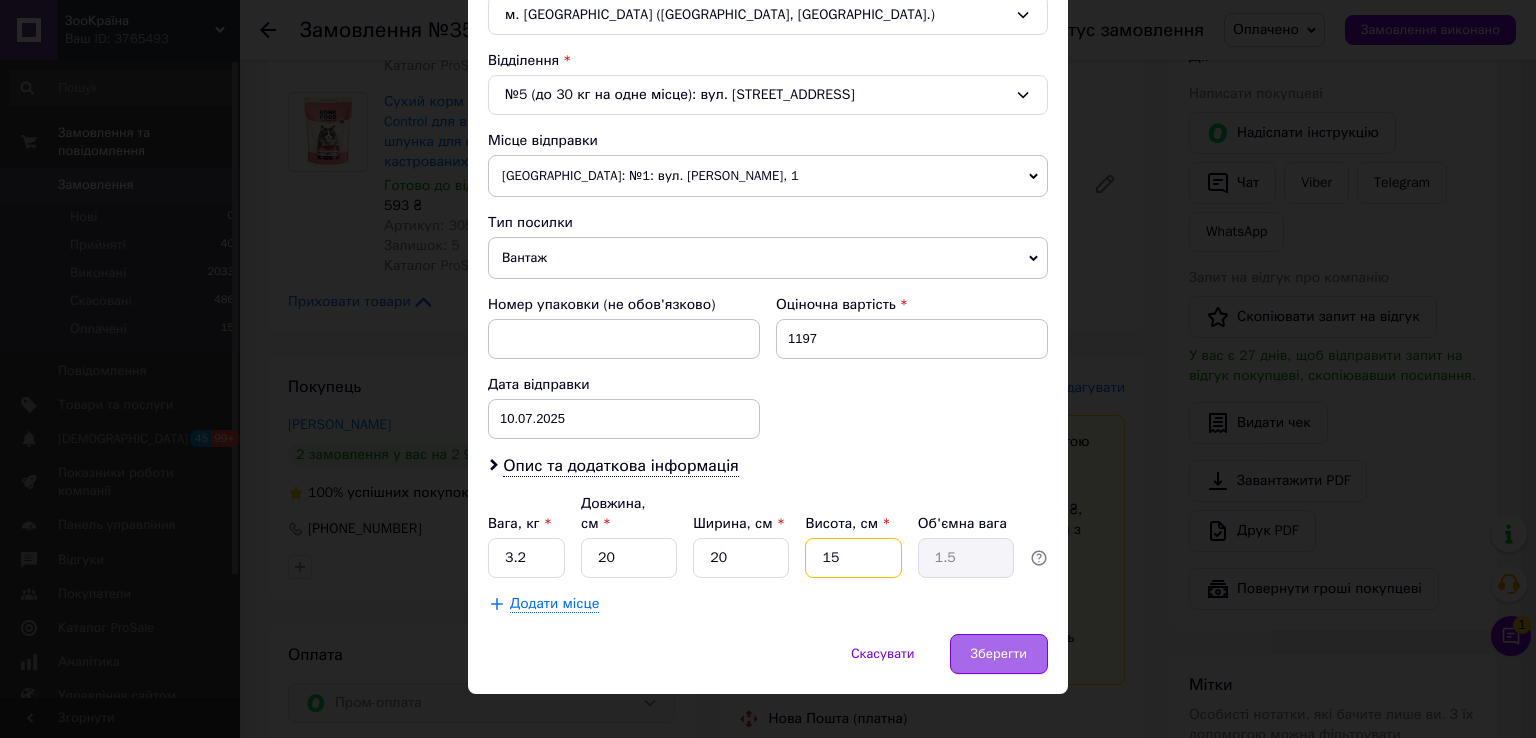 type on "15" 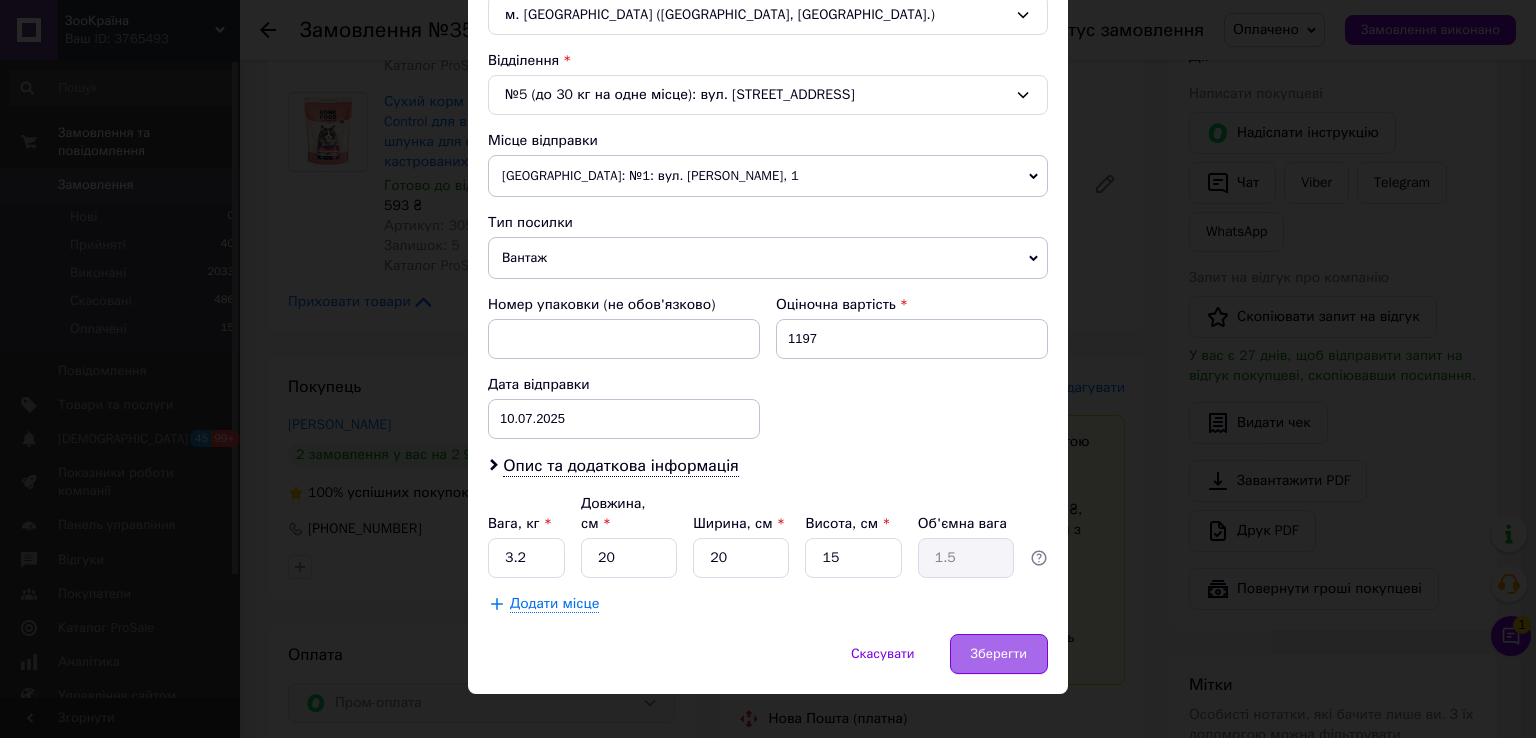 click on "Зберегти" at bounding box center [999, 654] 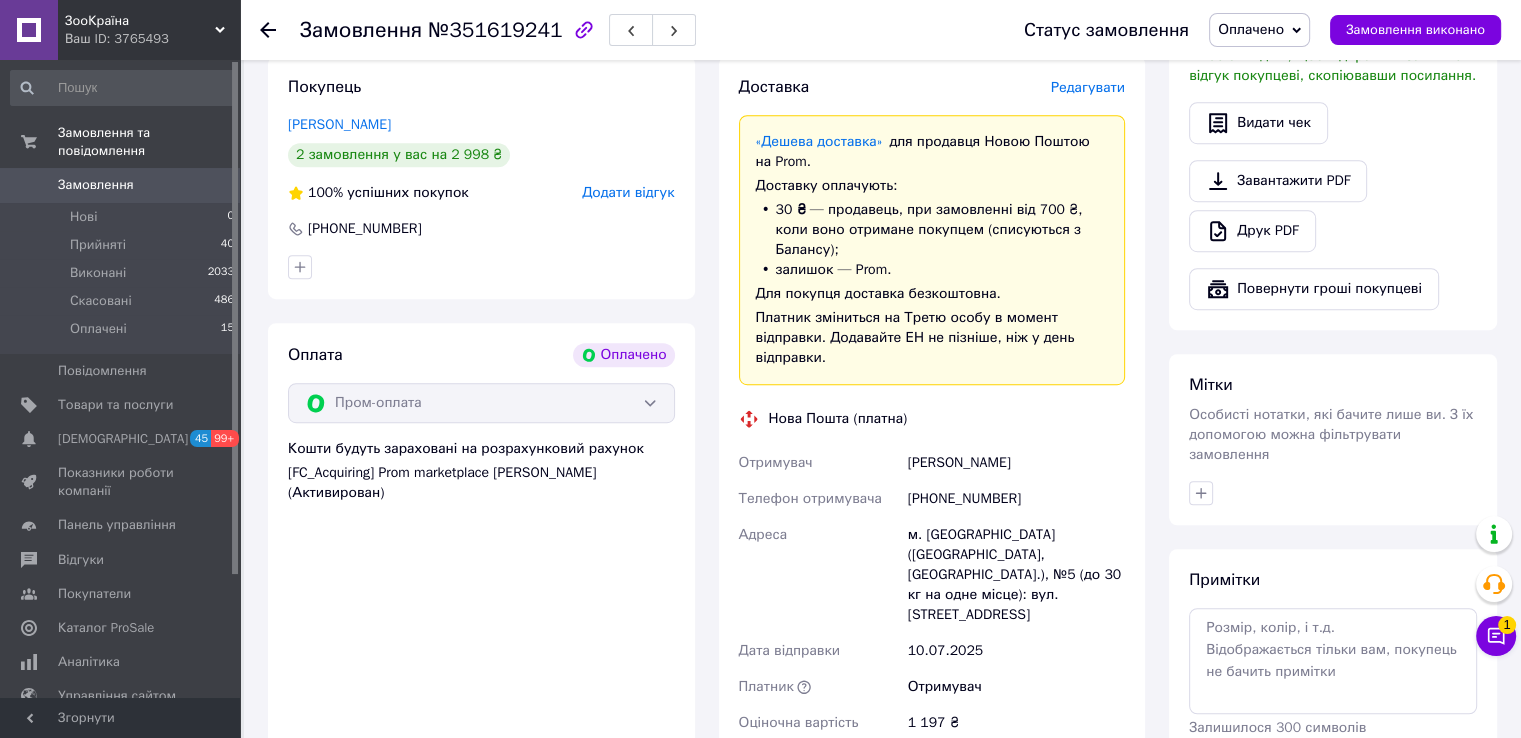 scroll, scrollTop: 1496, scrollLeft: 0, axis: vertical 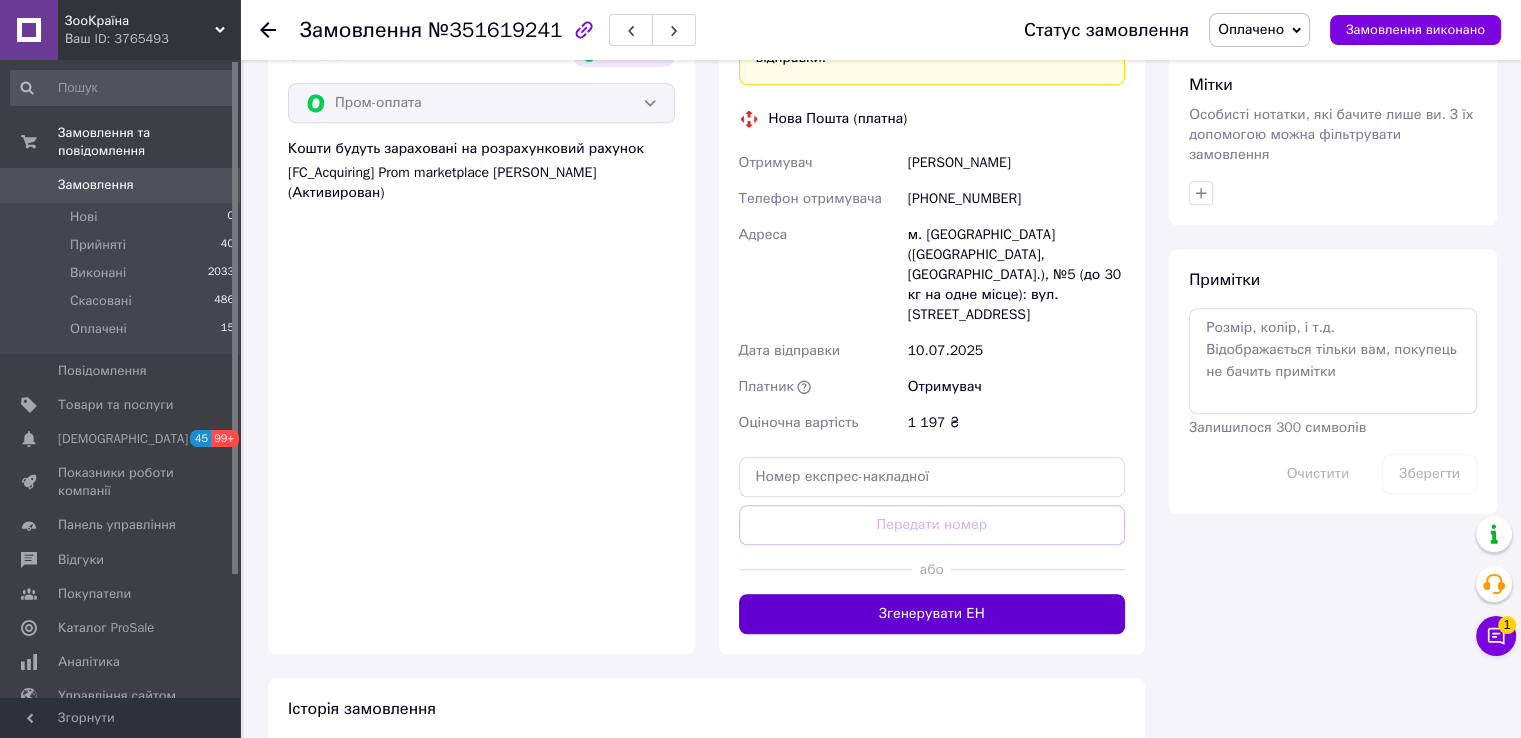 click on "Згенерувати ЕН" at bounding box center [932, 614] 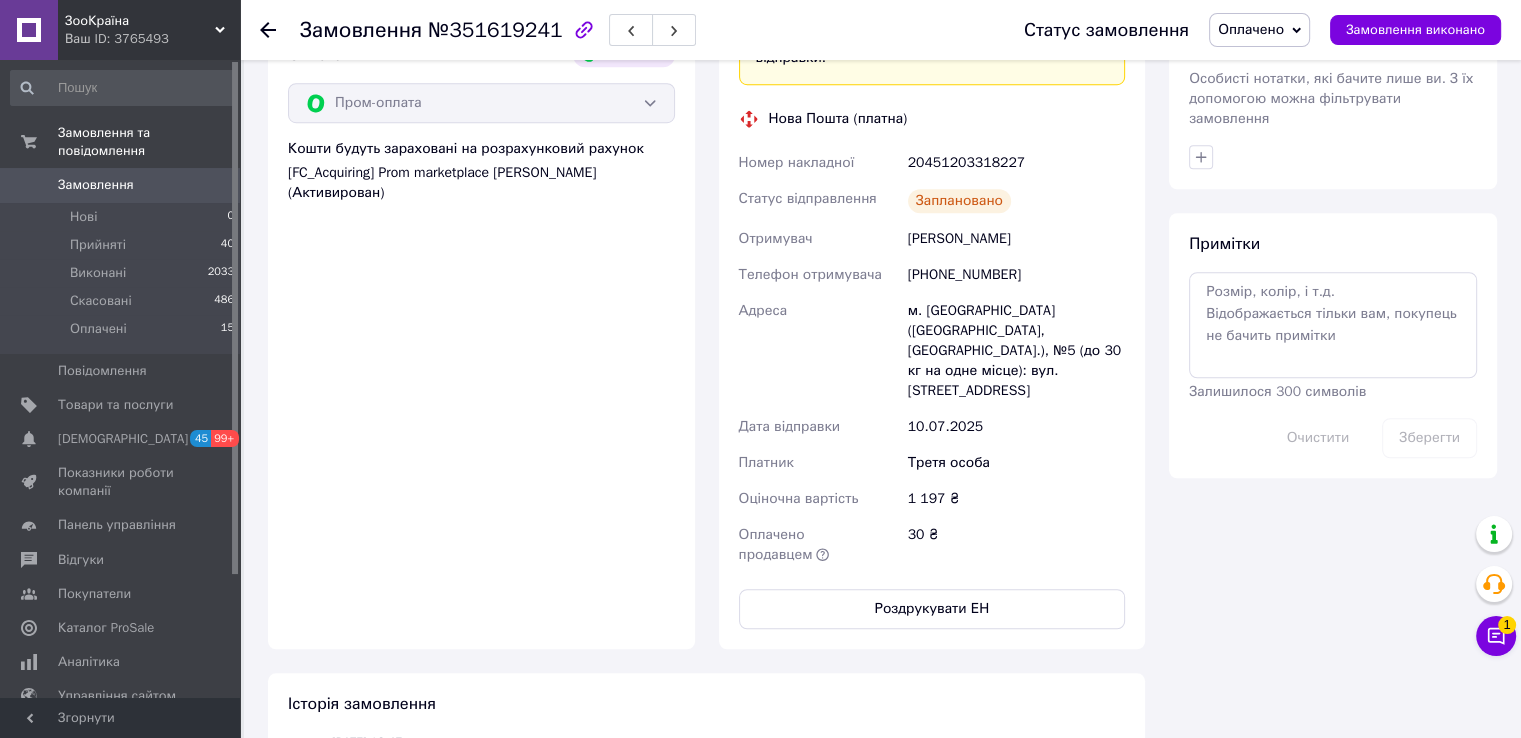 scroll, scrollTop: 1296, scrollLeft: 0, axis: vertical 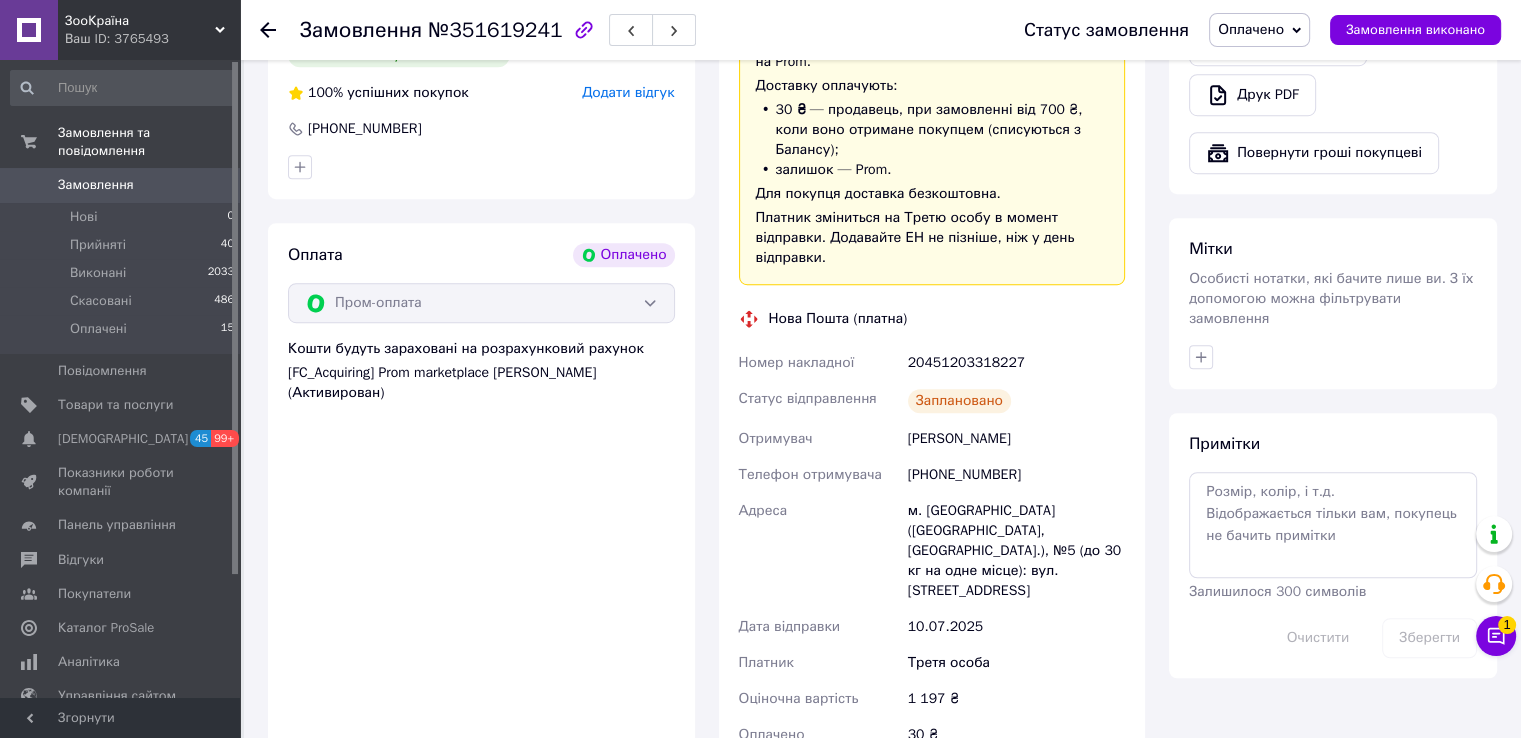 click 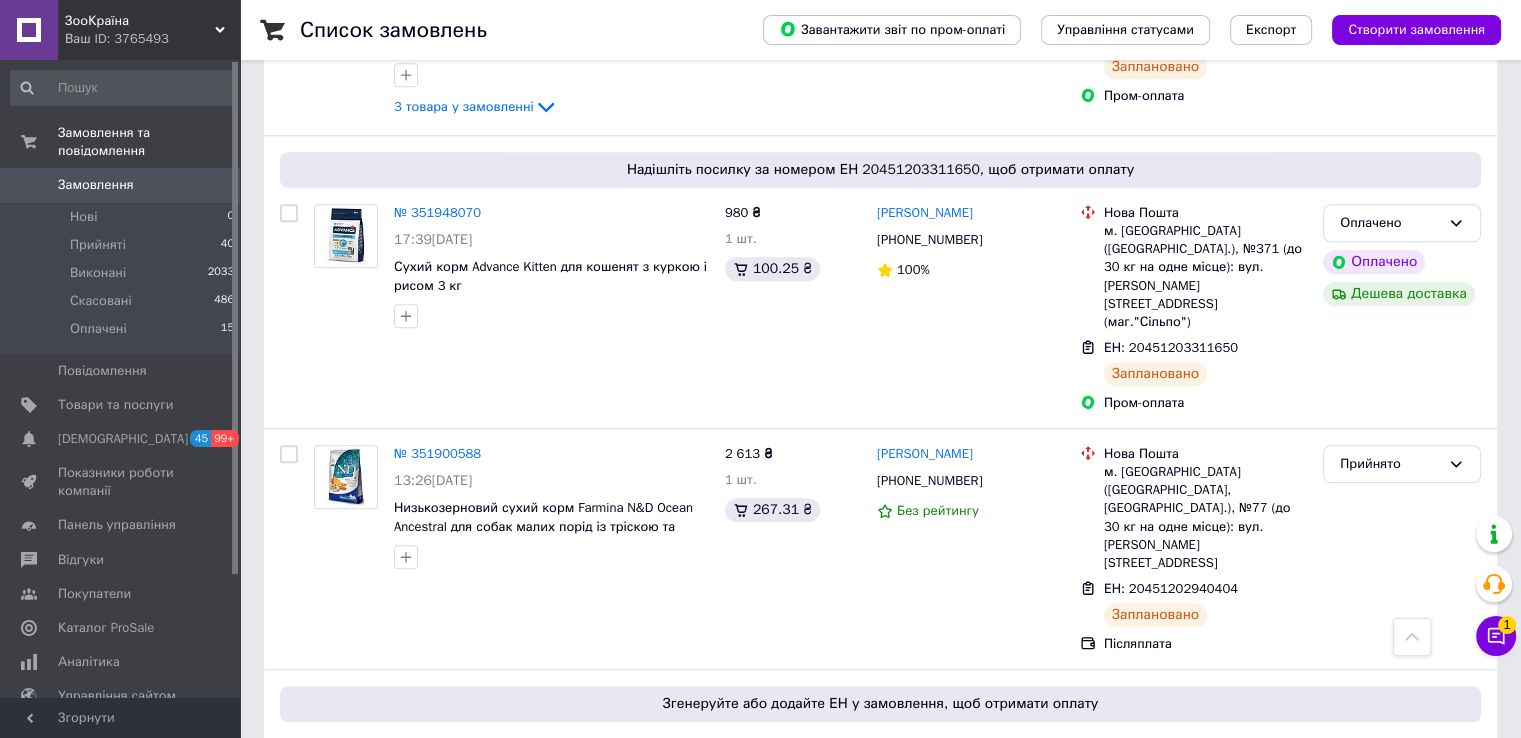 scroll, scrollTop: 1700, scrollLeft: 0, axis: vertical 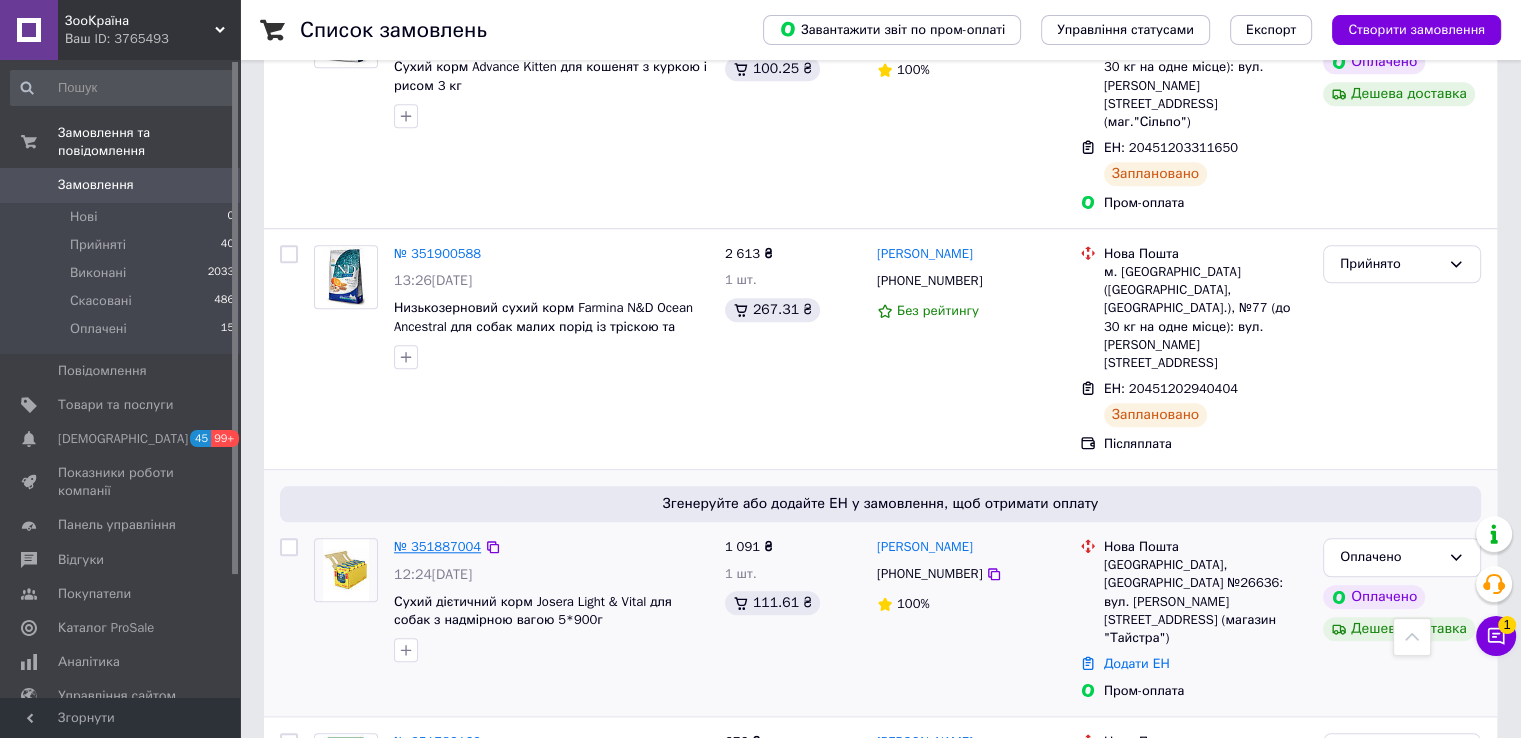 click on "№ 351887004" at bounding box center (437, 546) 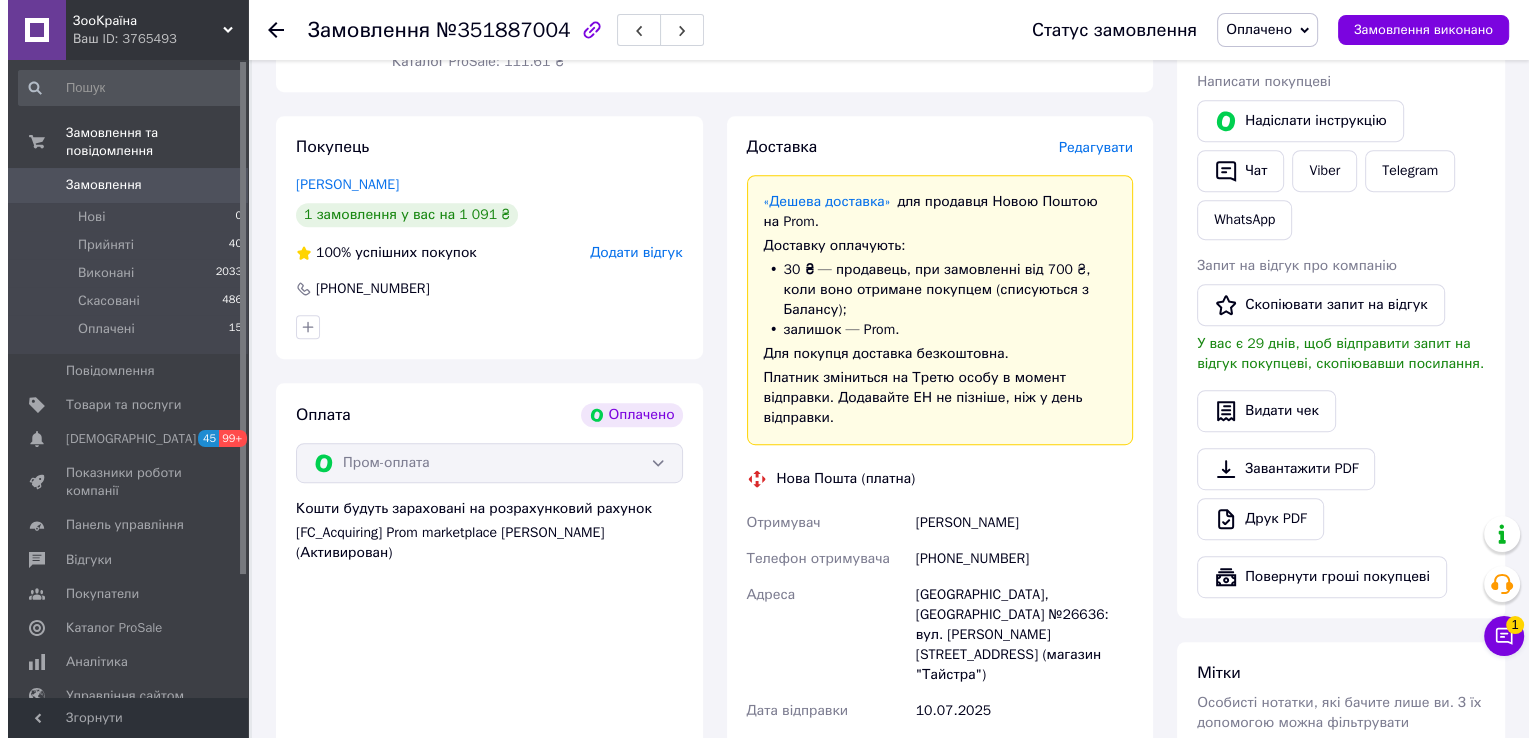 scroll, scrollTop: 708, scrollLeft: 0, axis: vertical 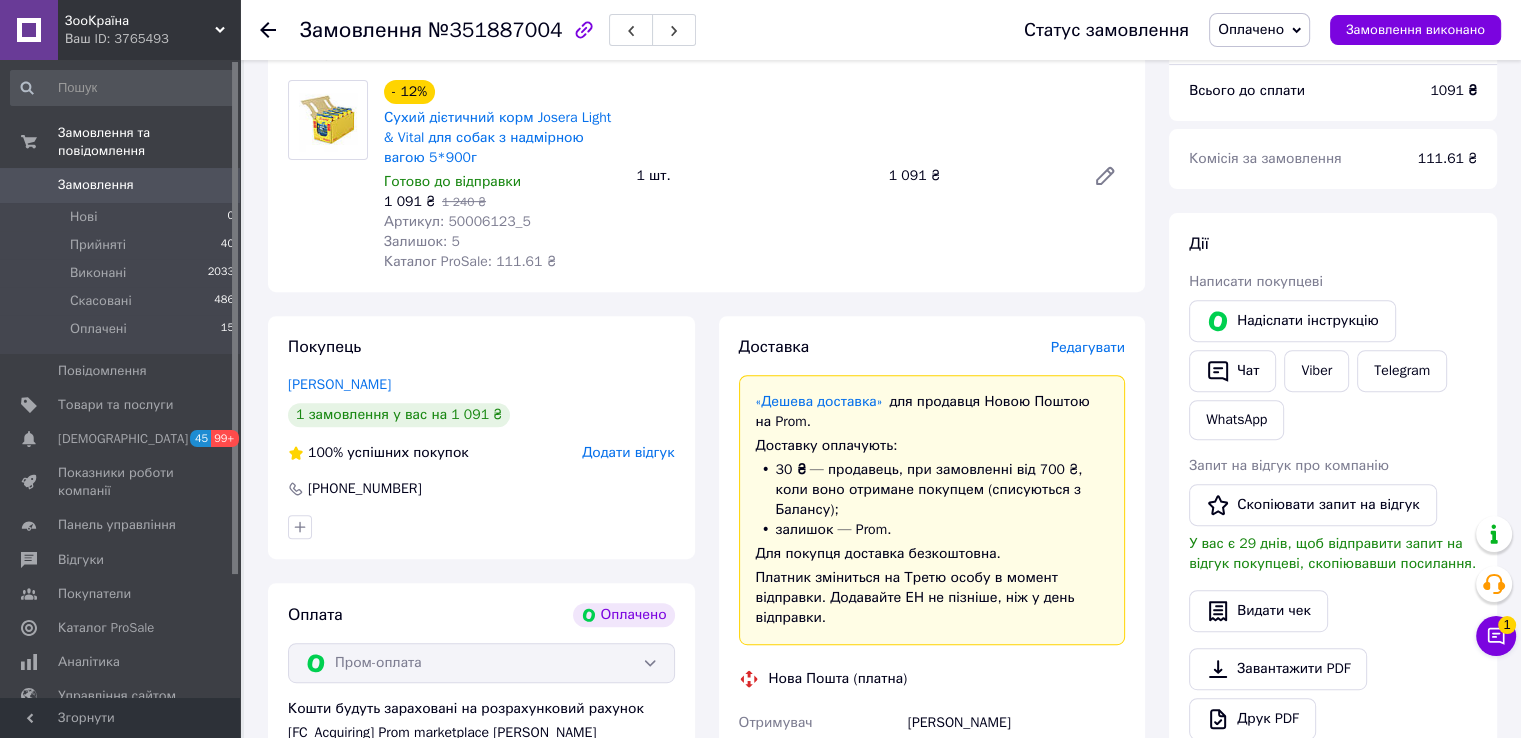 click on "Редагувати" at bounding box center (1088, 347) 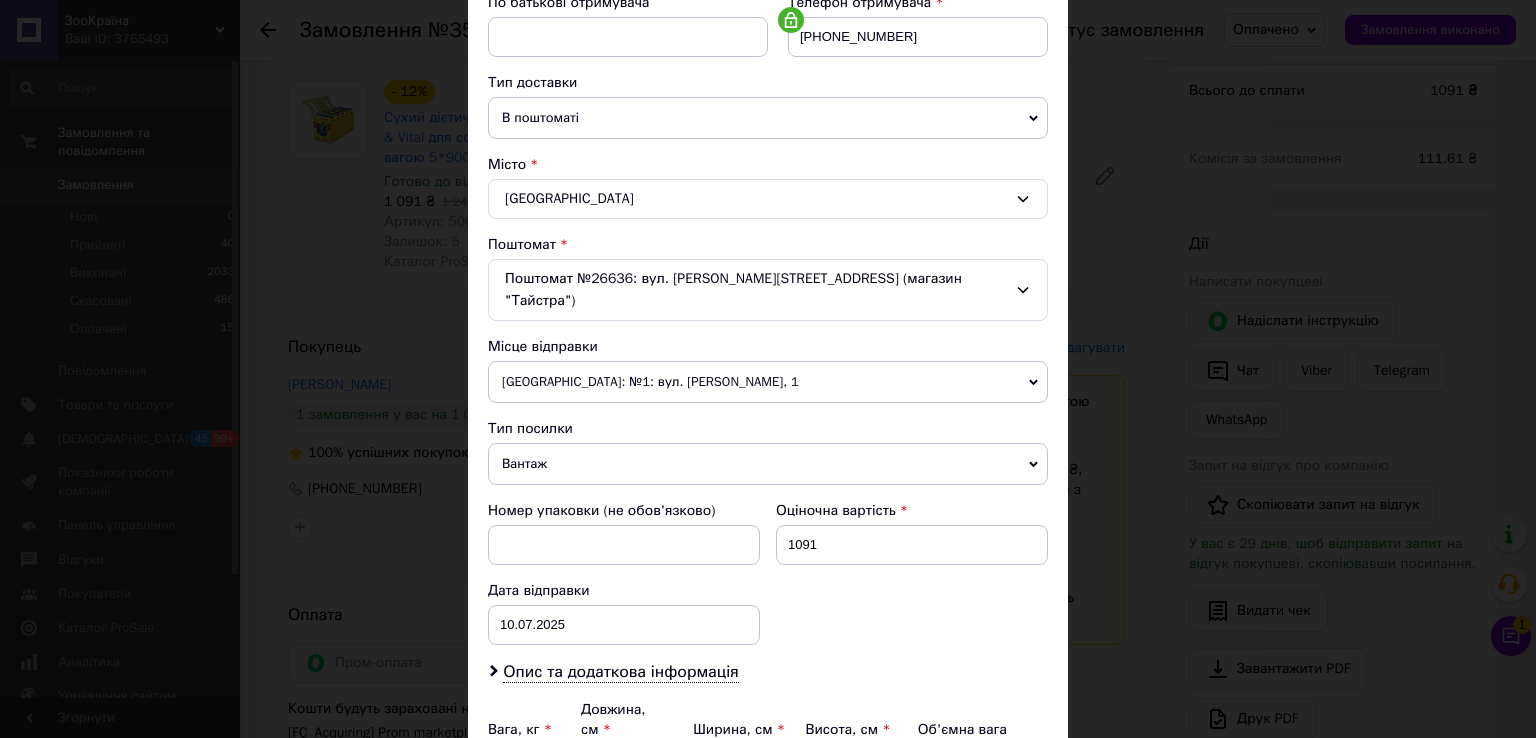 scroll, scrollTop: 500, scrollLeft: 0, axis: vertical 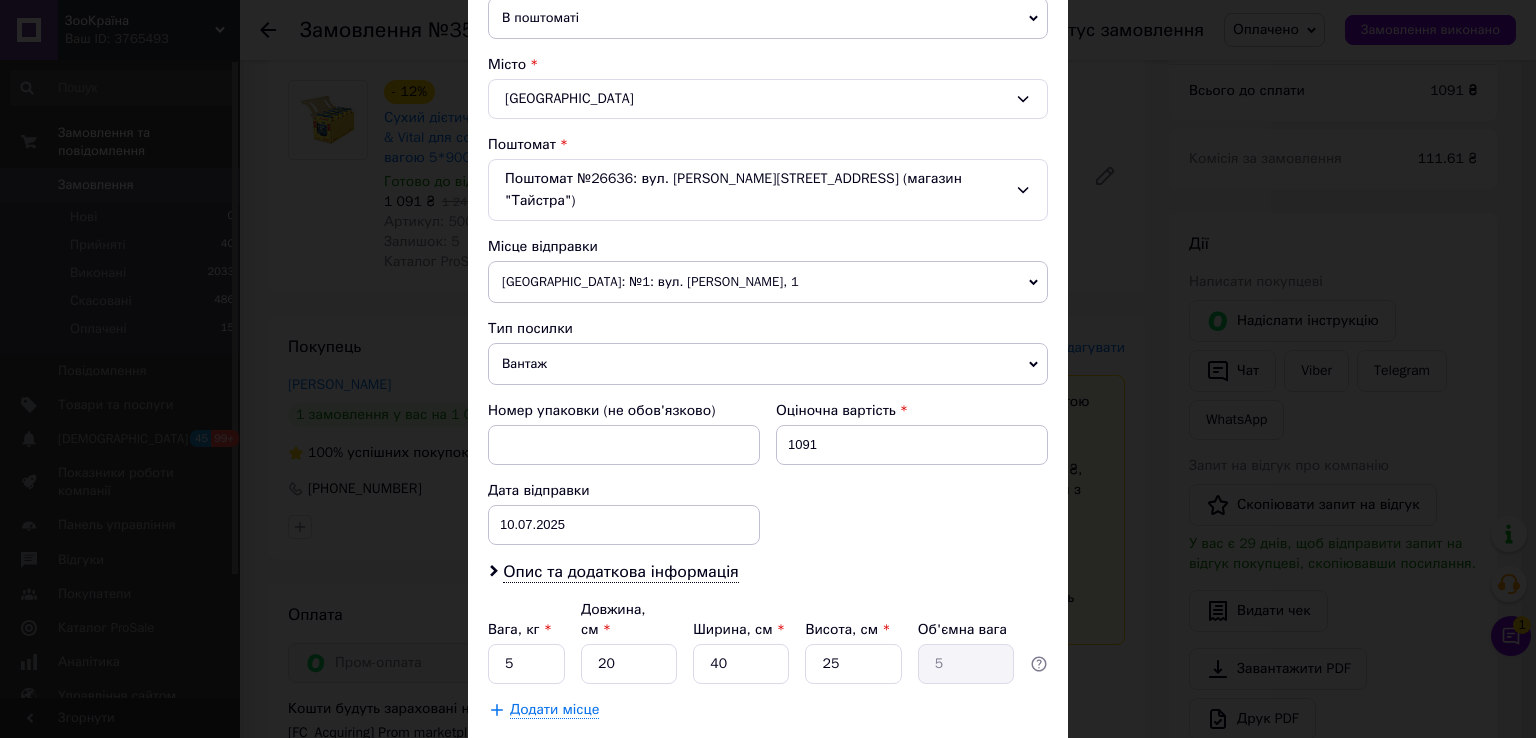 click on "Вага, кг   * 5 Довжина, см   * 20 Ширина, см   * 40 Висота, см   * 25 Об'ємна вага 5" at bounding box center [768, 642] 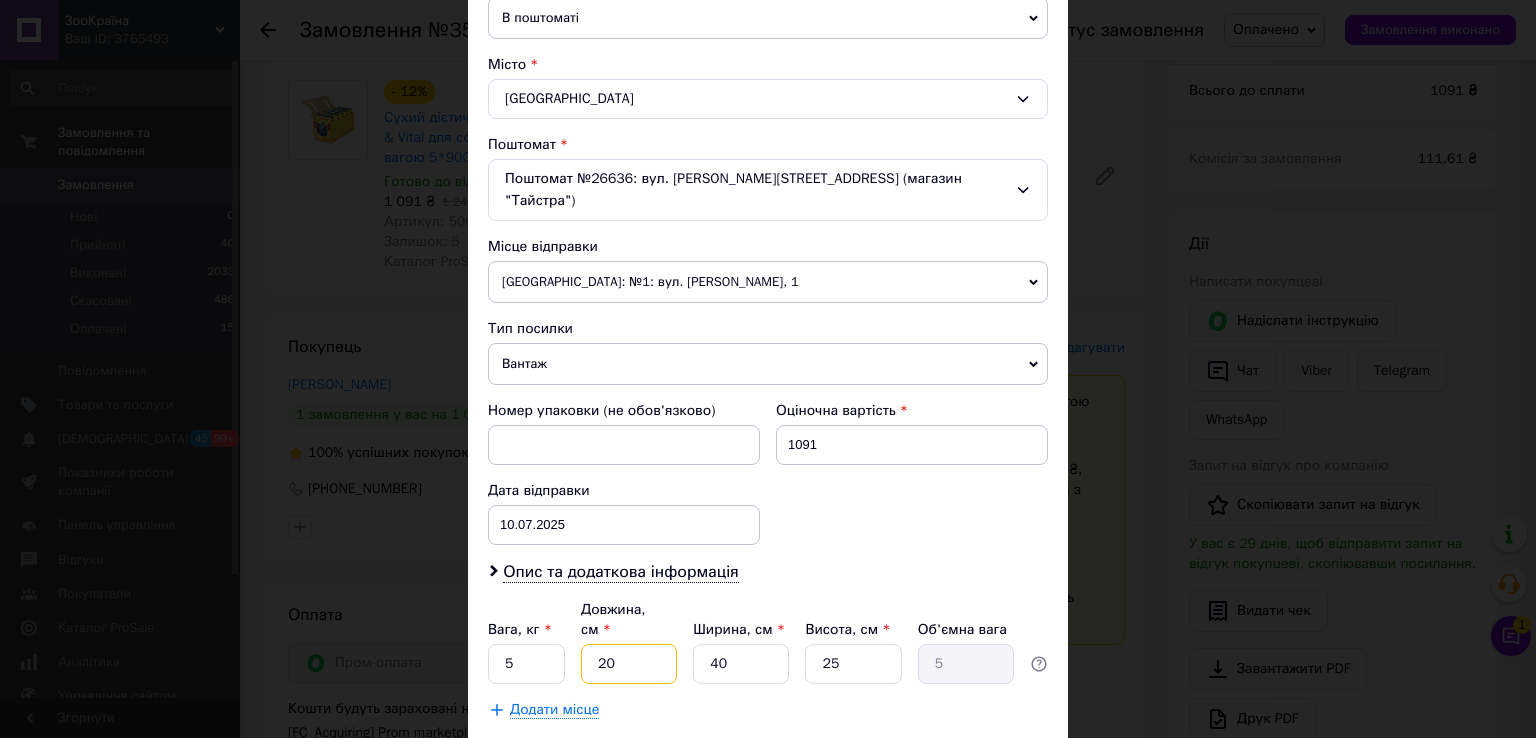click on "20" at bounding box center (629, 664) 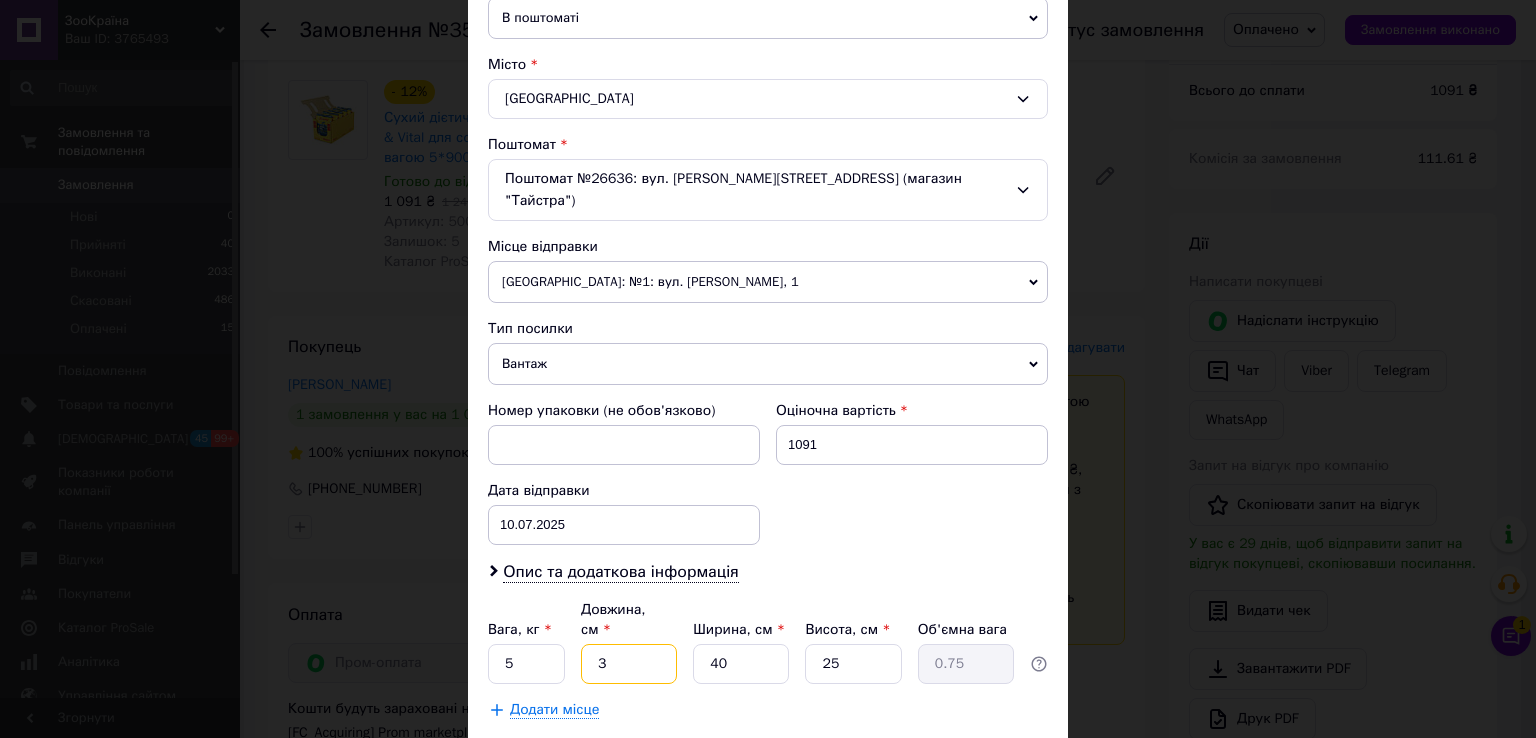 type on "35" 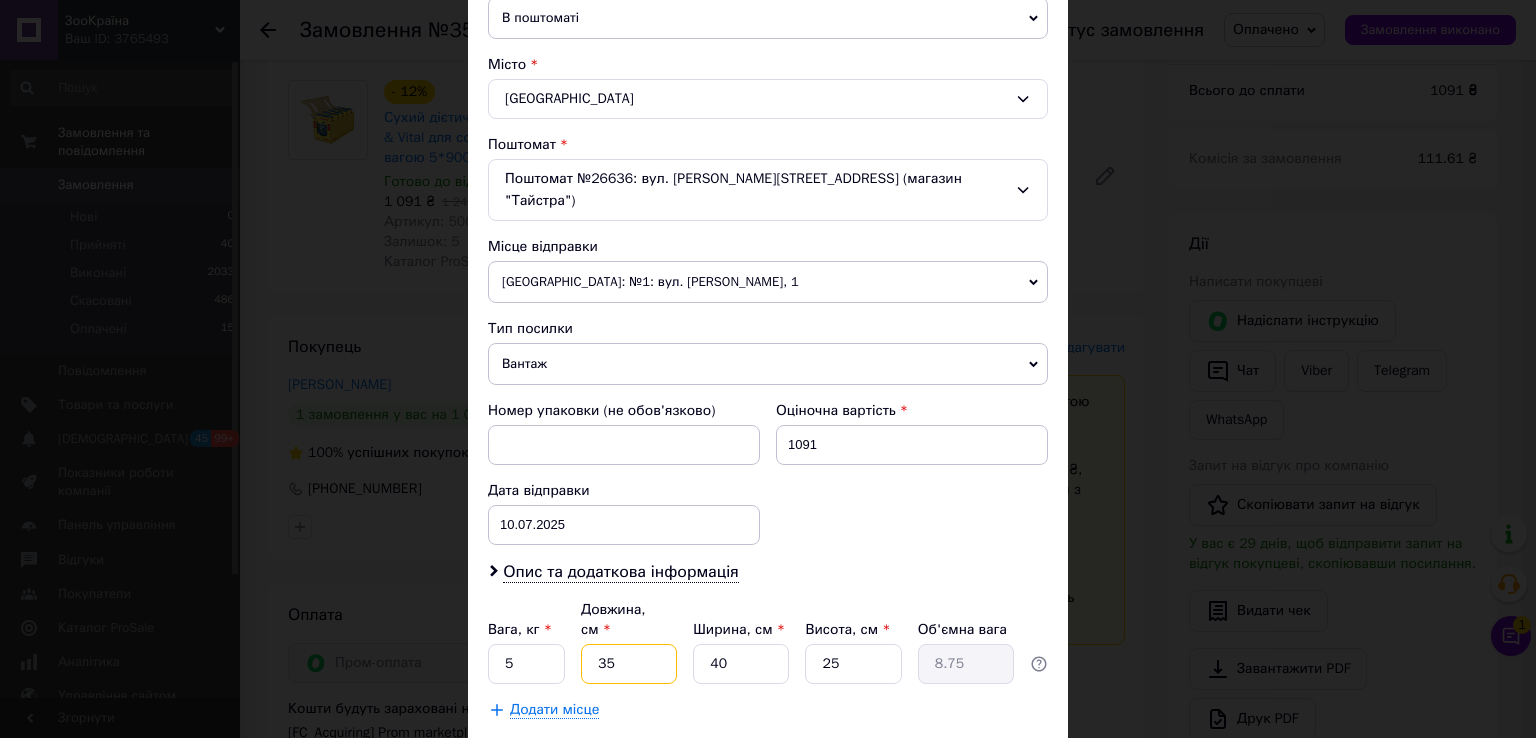 type on "35" 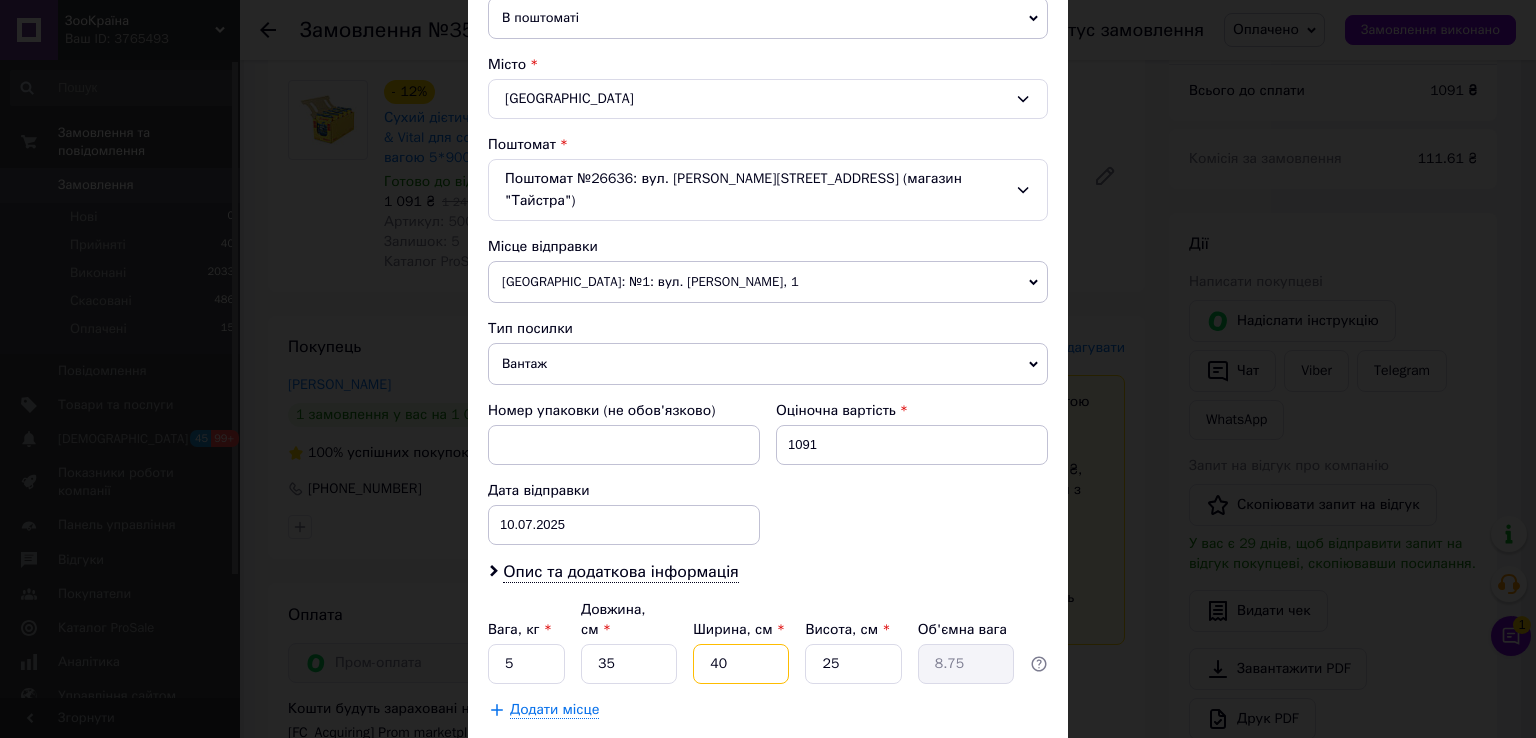 type on "2" 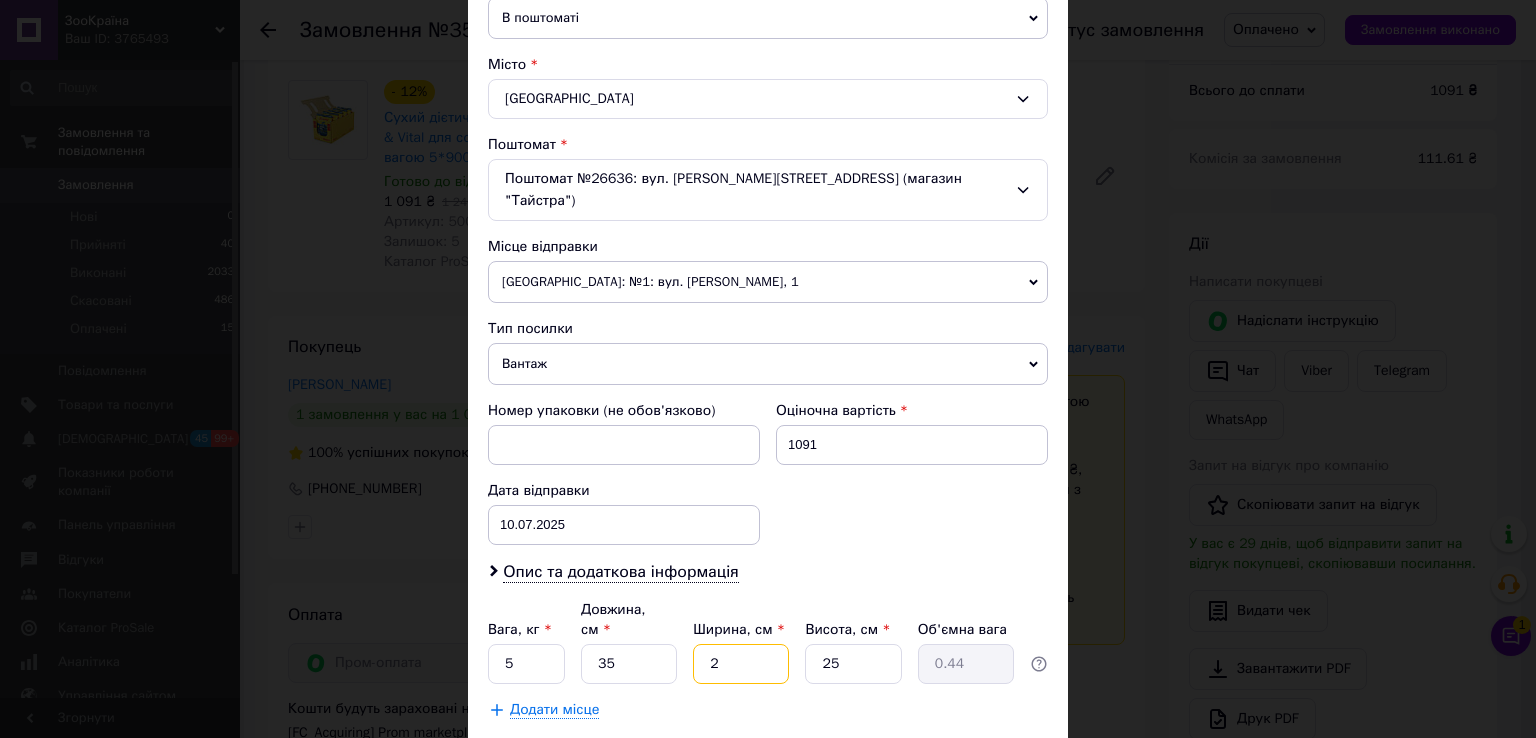 type on "20" 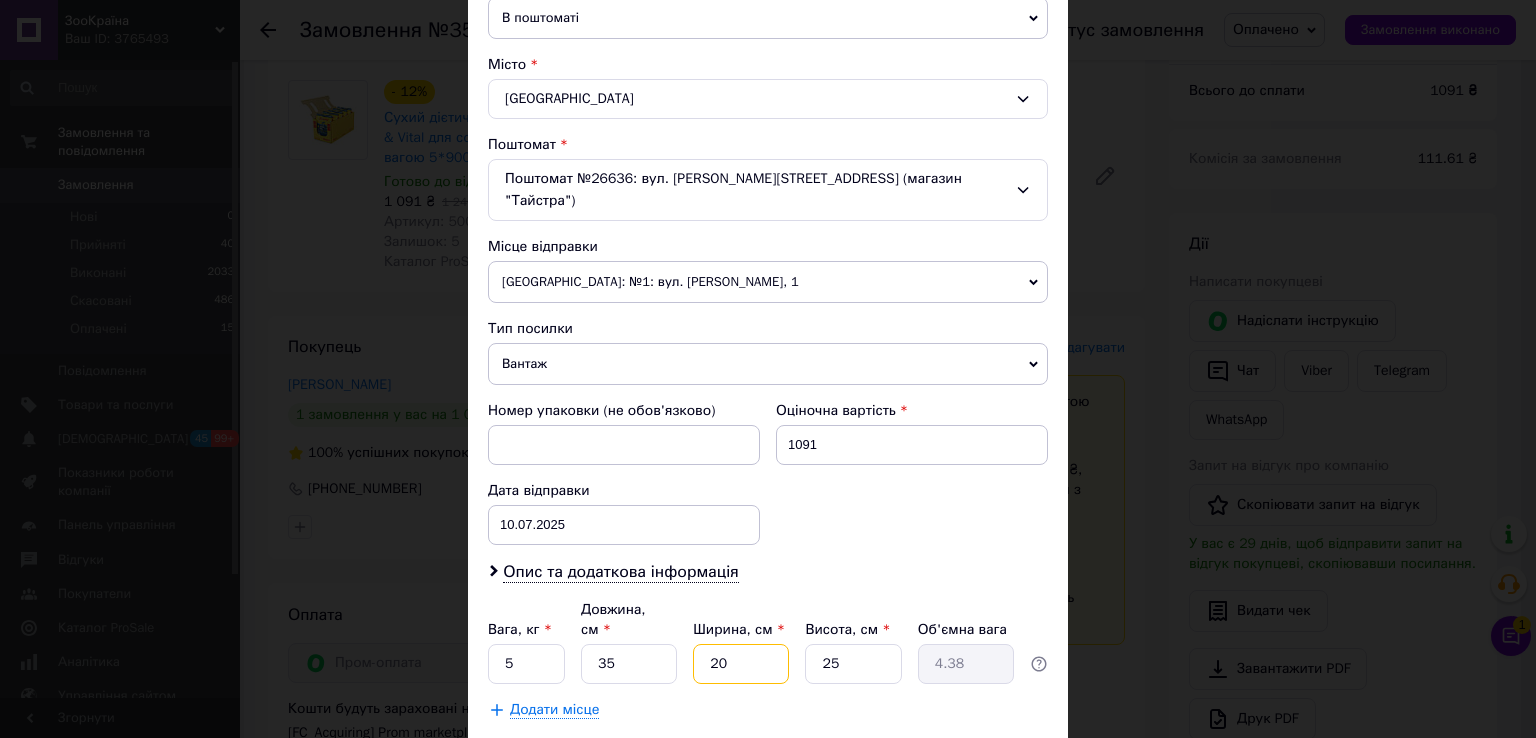 type on "20" 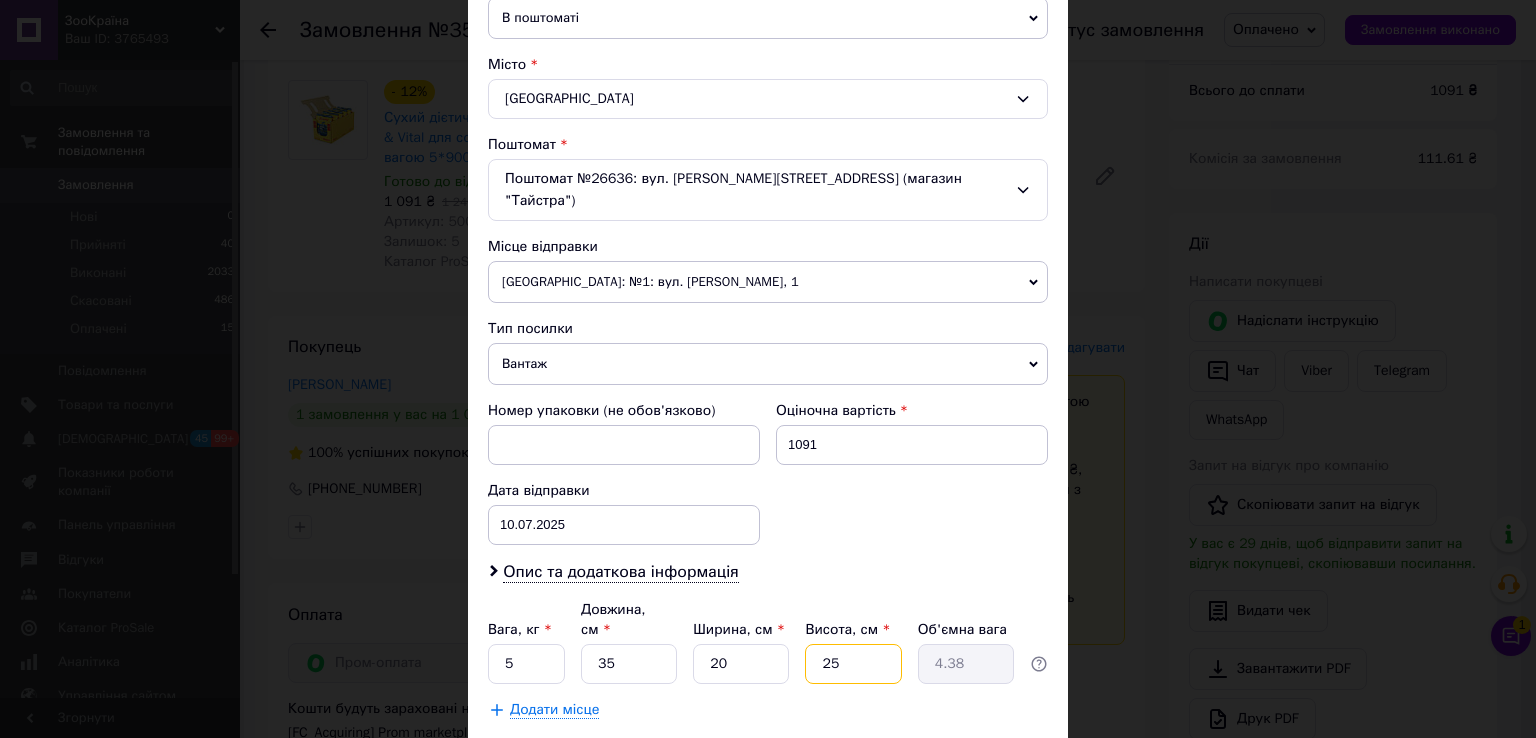 type on "2" 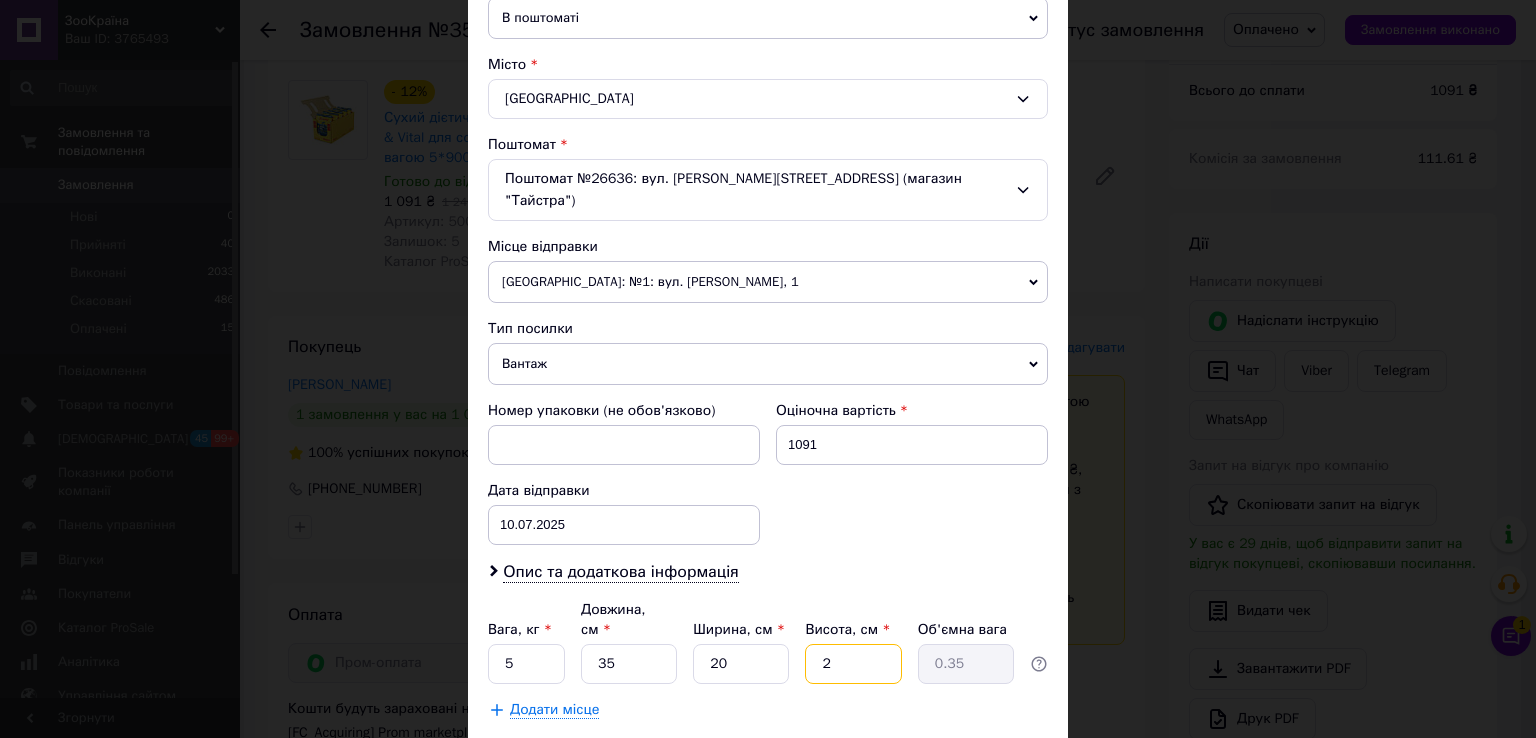 type on "20" 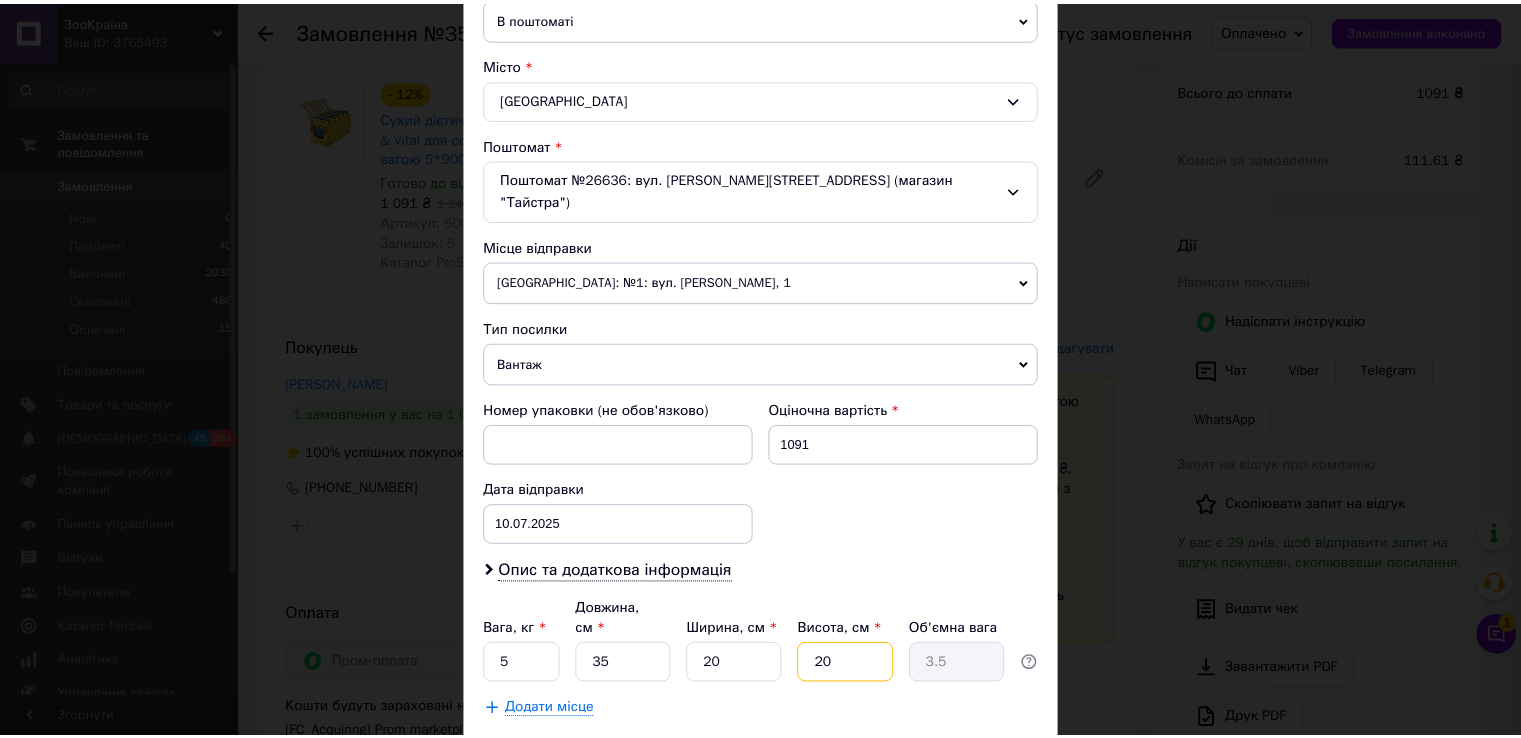 scroll, scrollTop: 584, scrollLeft: 0, axis: vertical 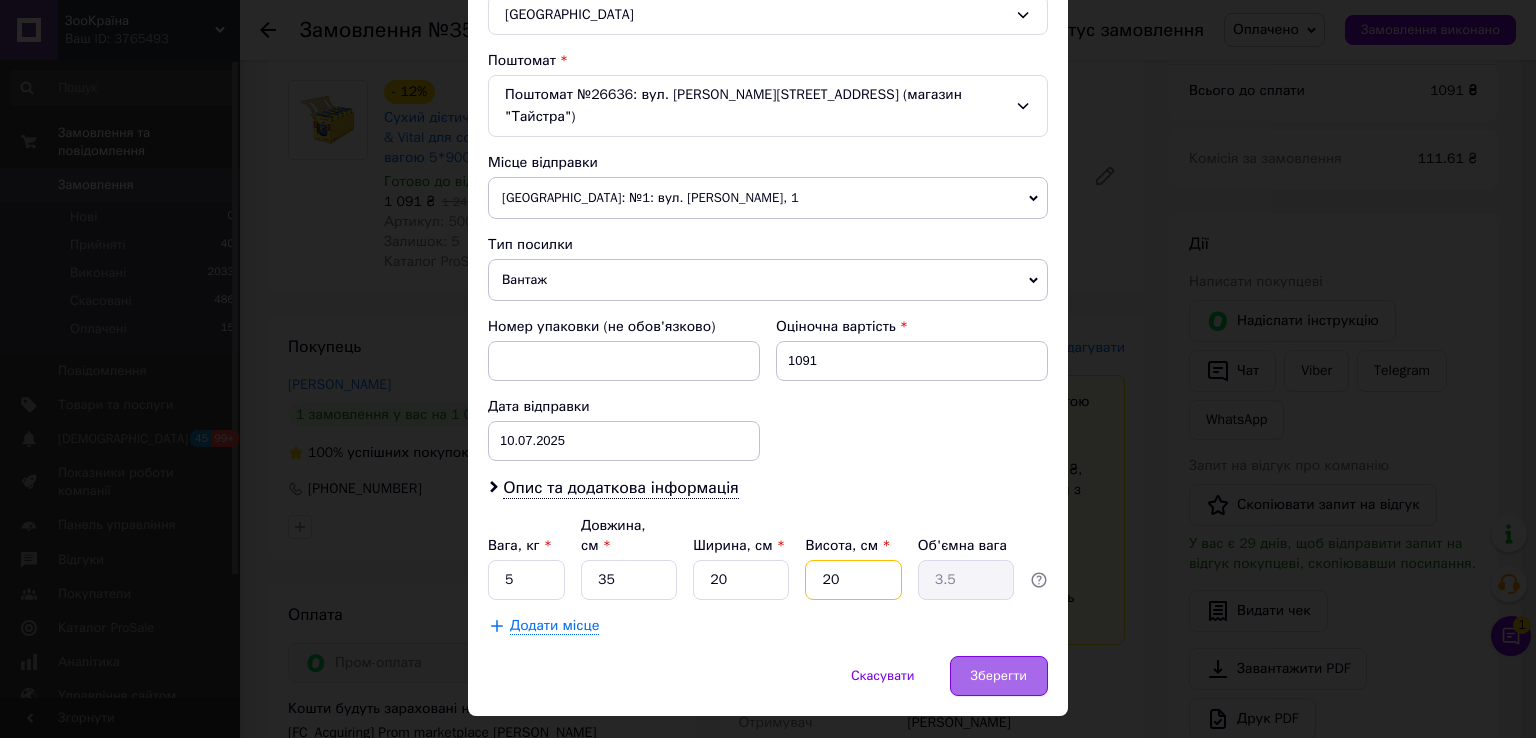 type on "20" 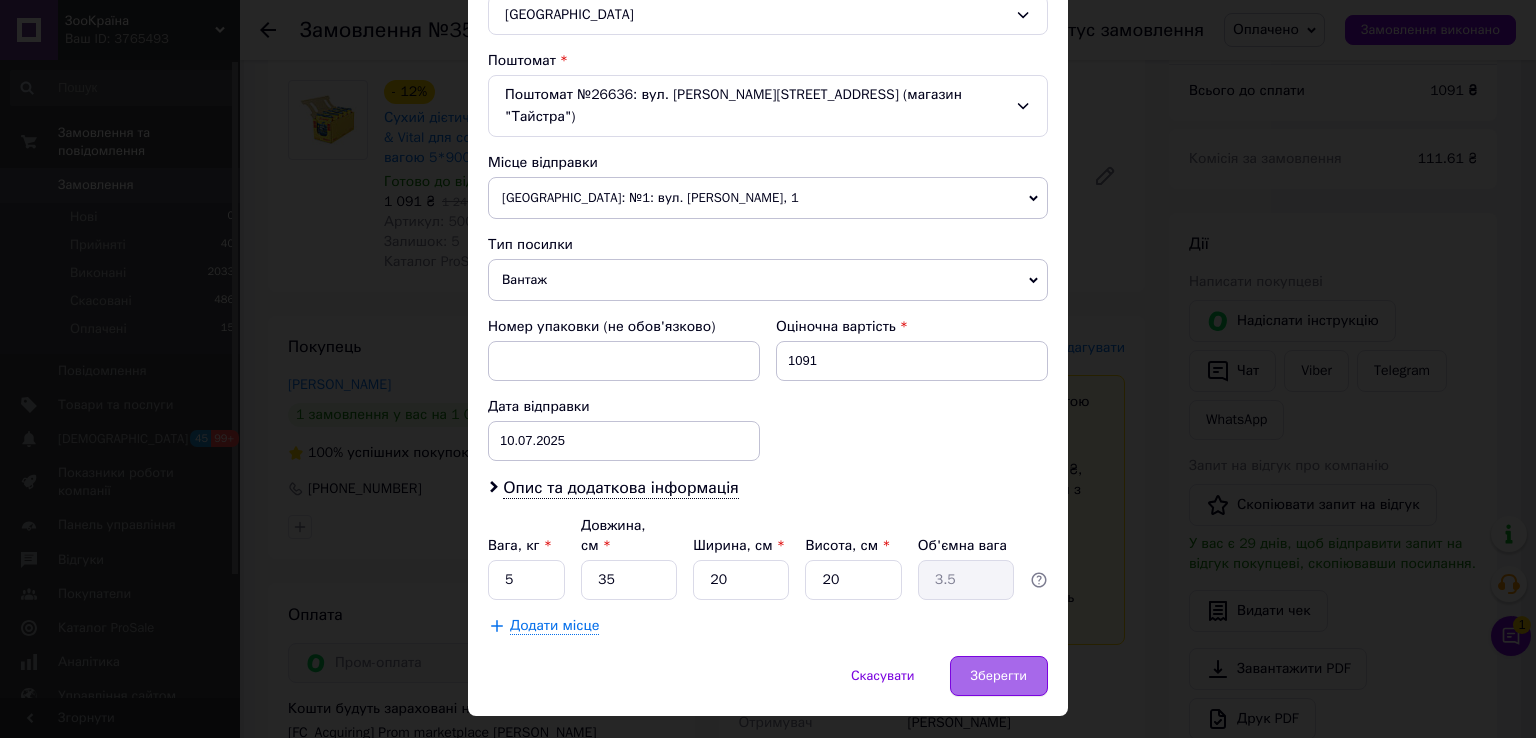 click on "Зберегти" at bounding box center (999, 676) 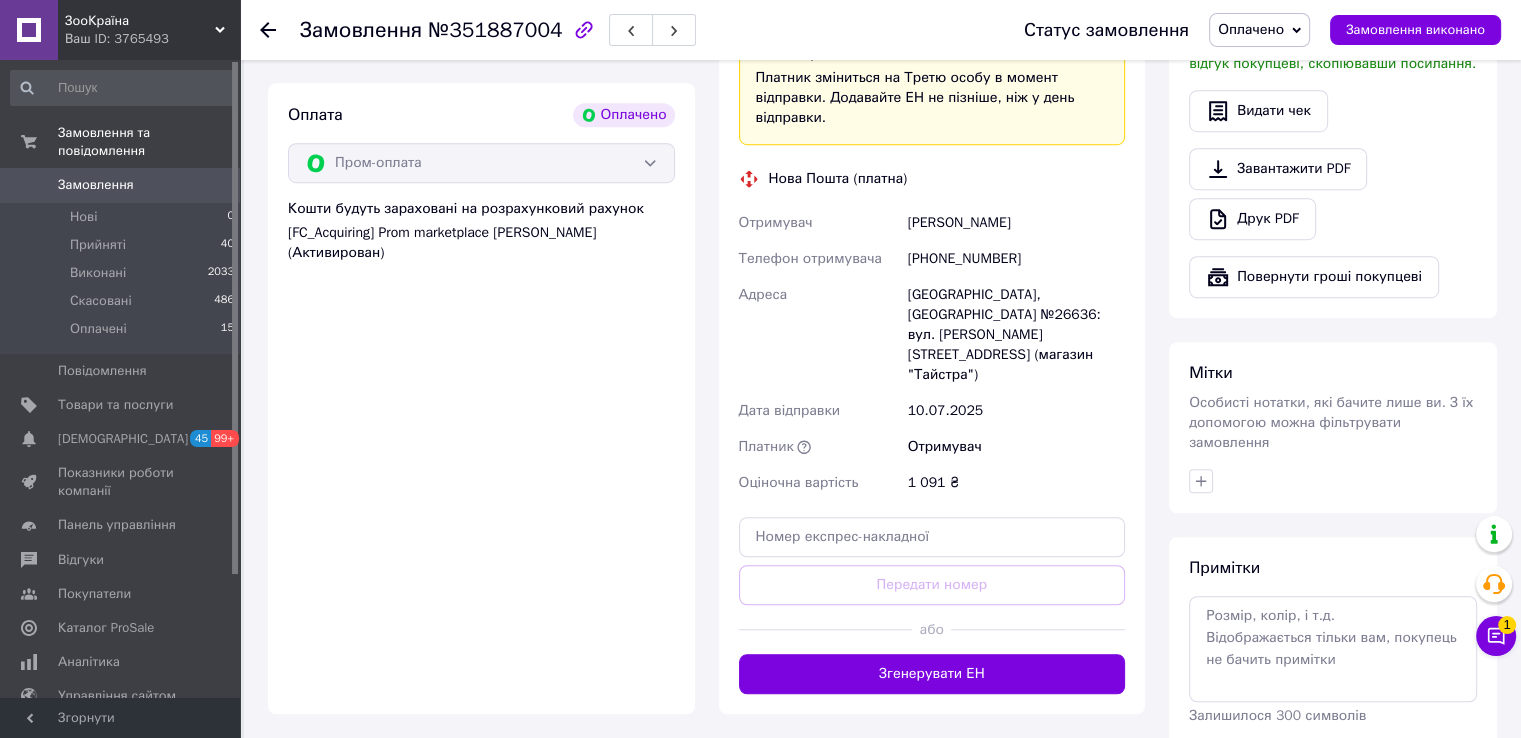 scroll, scrollTop: 1308, scrollLeft: 0, axis: vertical 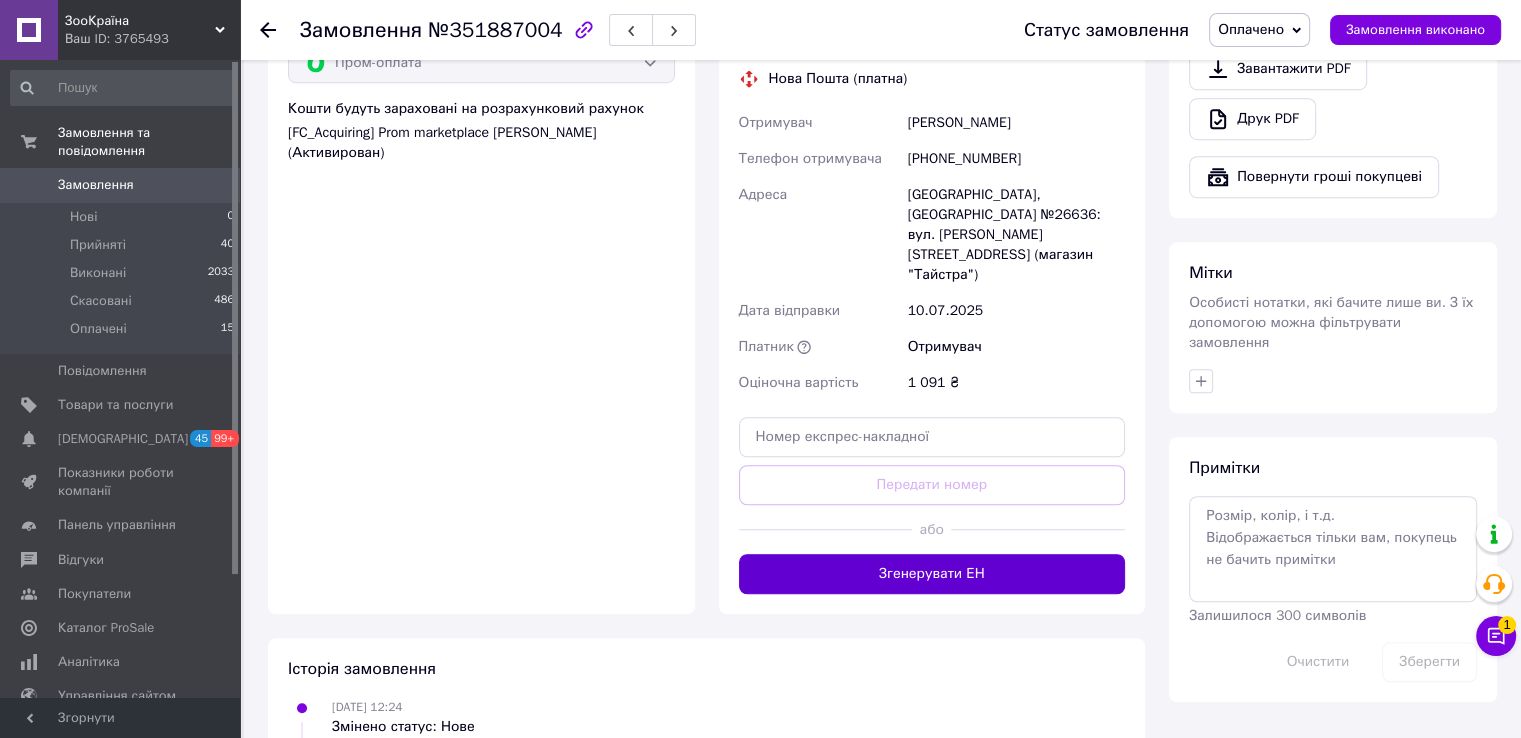 click on "Згенерувати ЕН" at bounding box center (932, 574) 